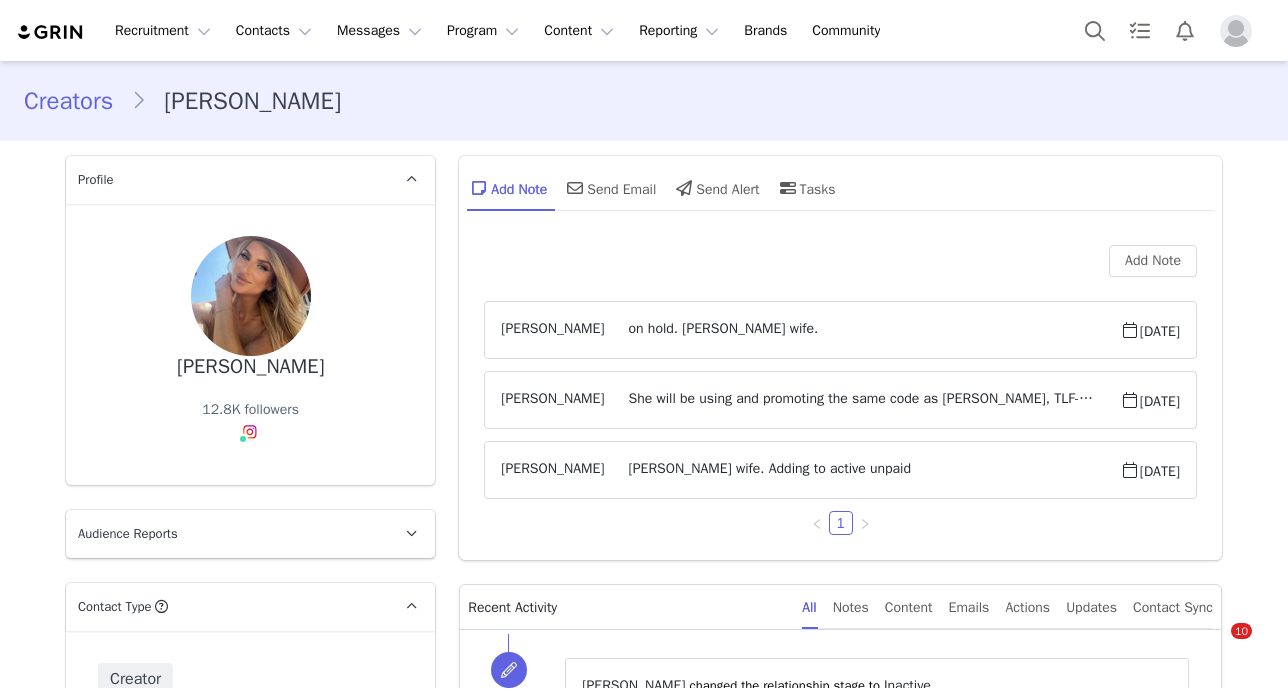 scroll, scrollTop: 0, scrollLeft: 0, axis: both 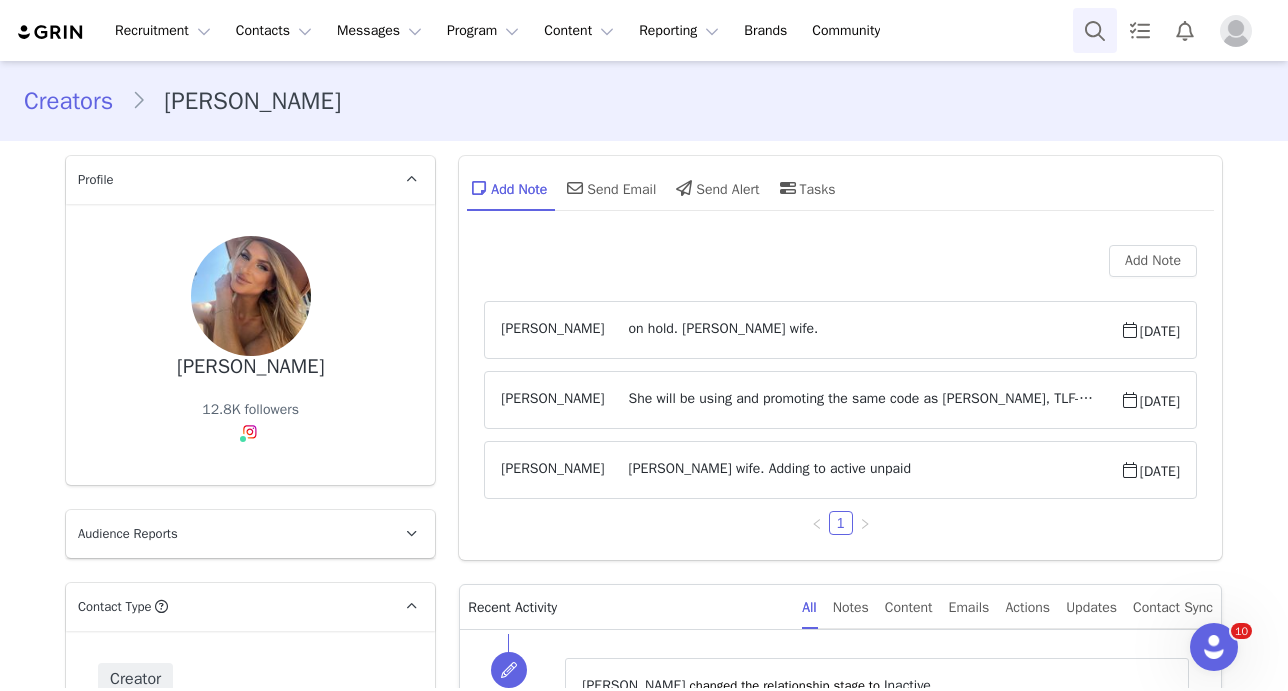 click at bounding box center (1095, 30) 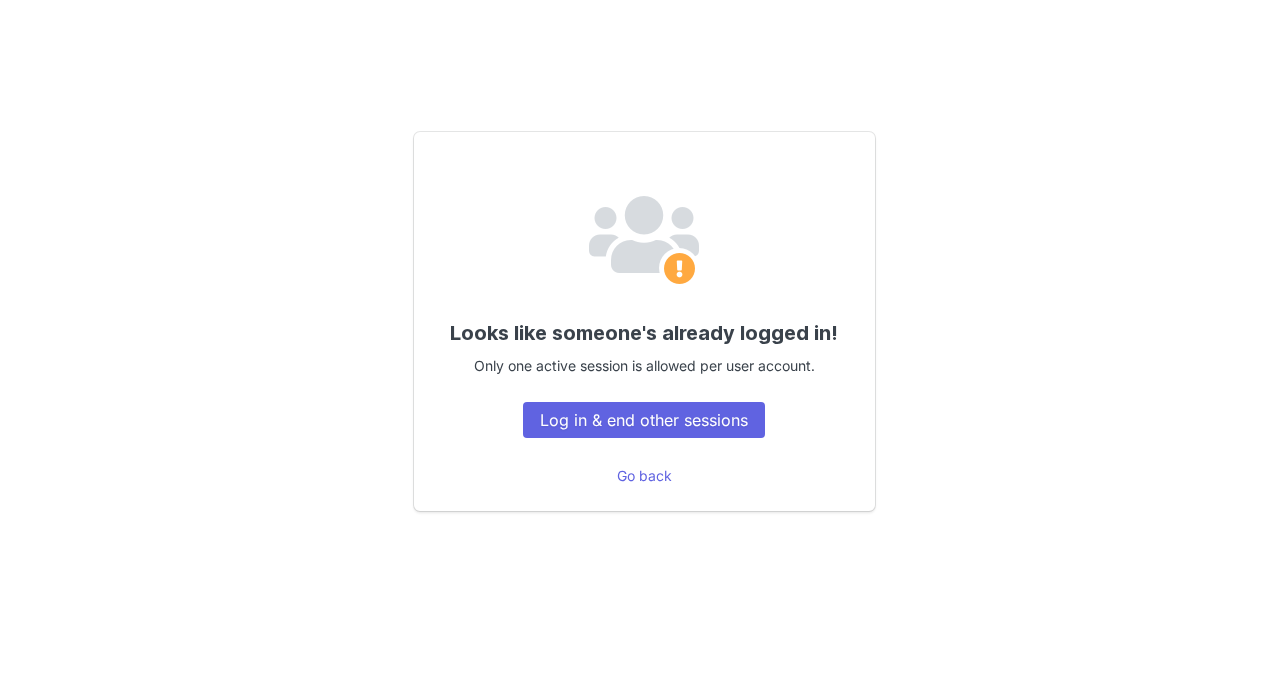scroll, scrollTop: 0, scrollLeft: 0, axis: both 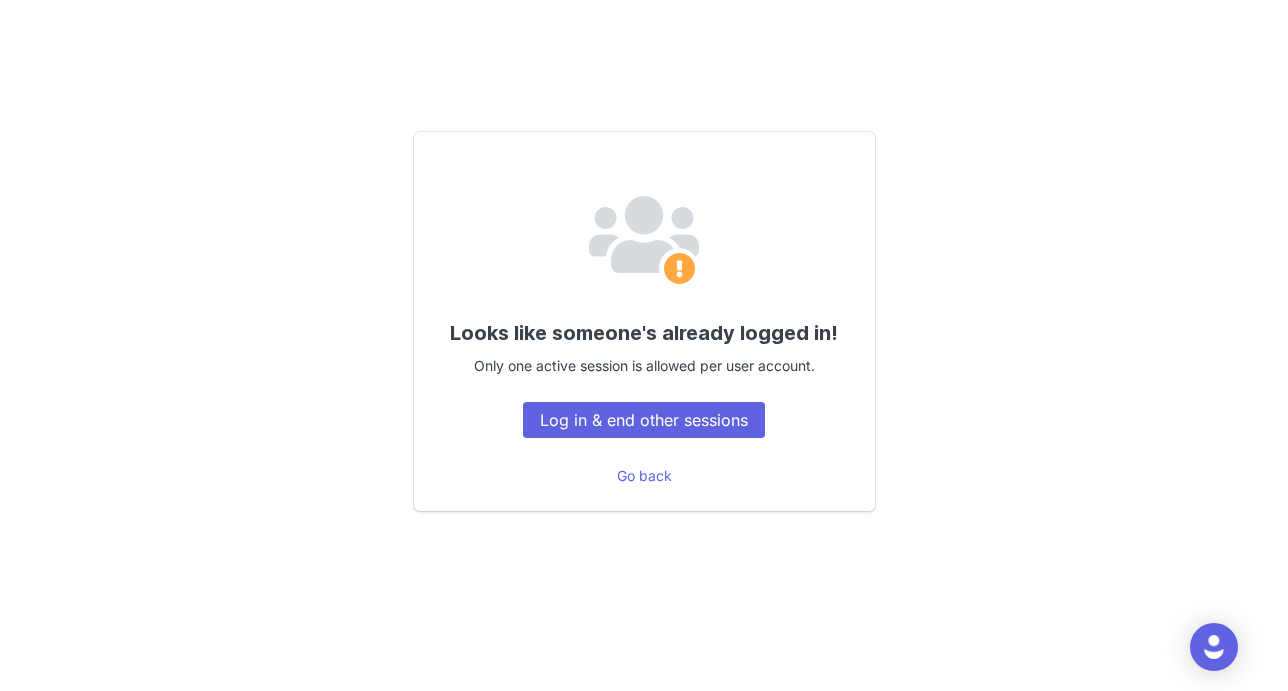 click on "Looks like someone's already logged in!
Only one active session is allowed per user account.
Log in & end other sessions" at bounding box center (644, 321) 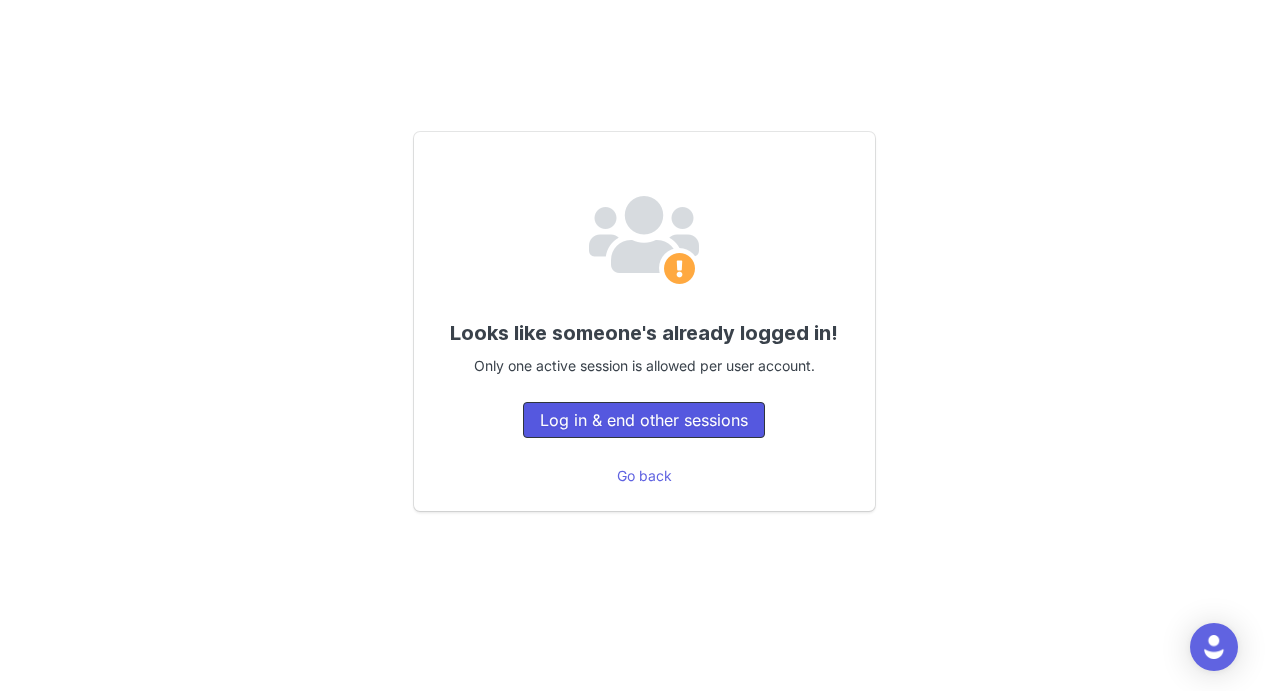 click on "Log in & end other sessions" at bounding box center (644, 420) 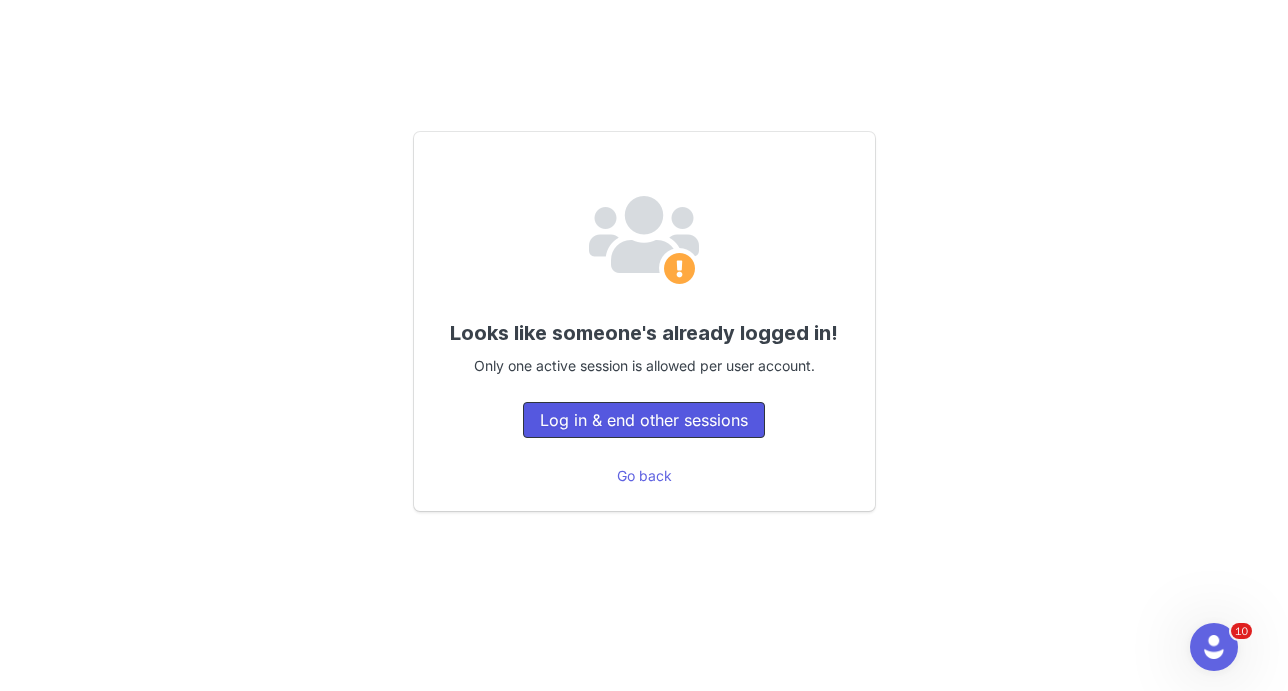 scroll, scrollTop: 0, scrollLeft: 0, axis: both 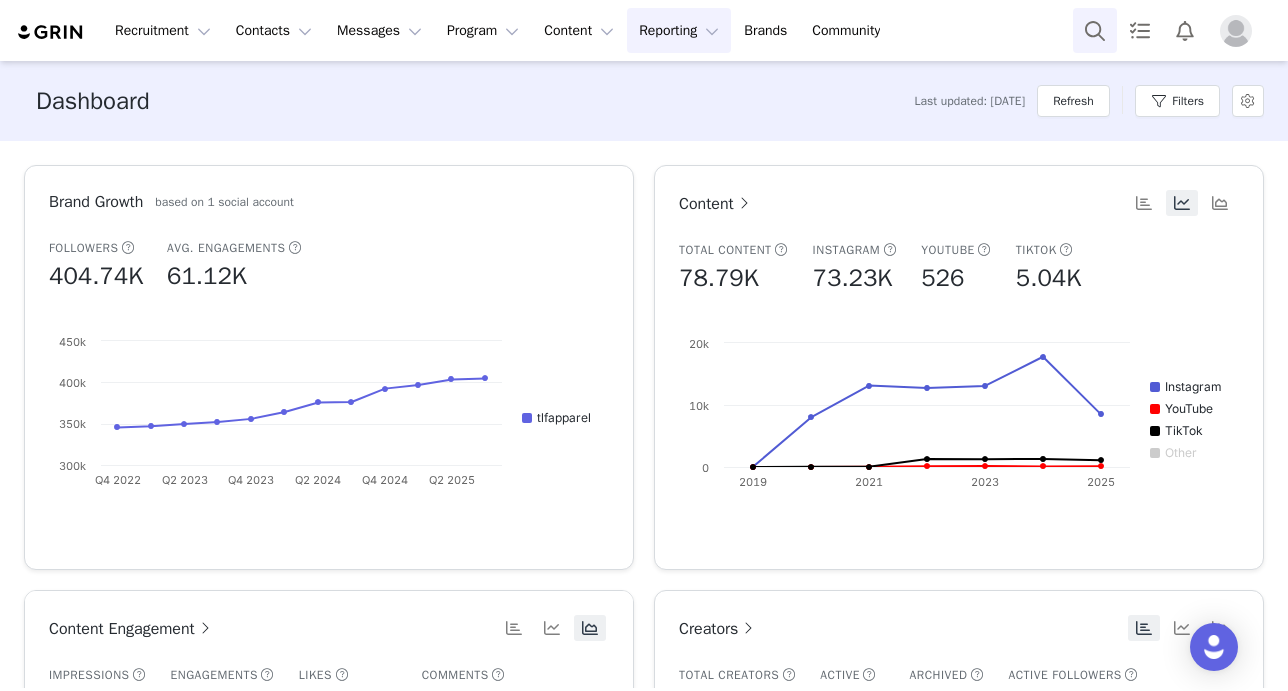 click at bounding box center [1095, 30] 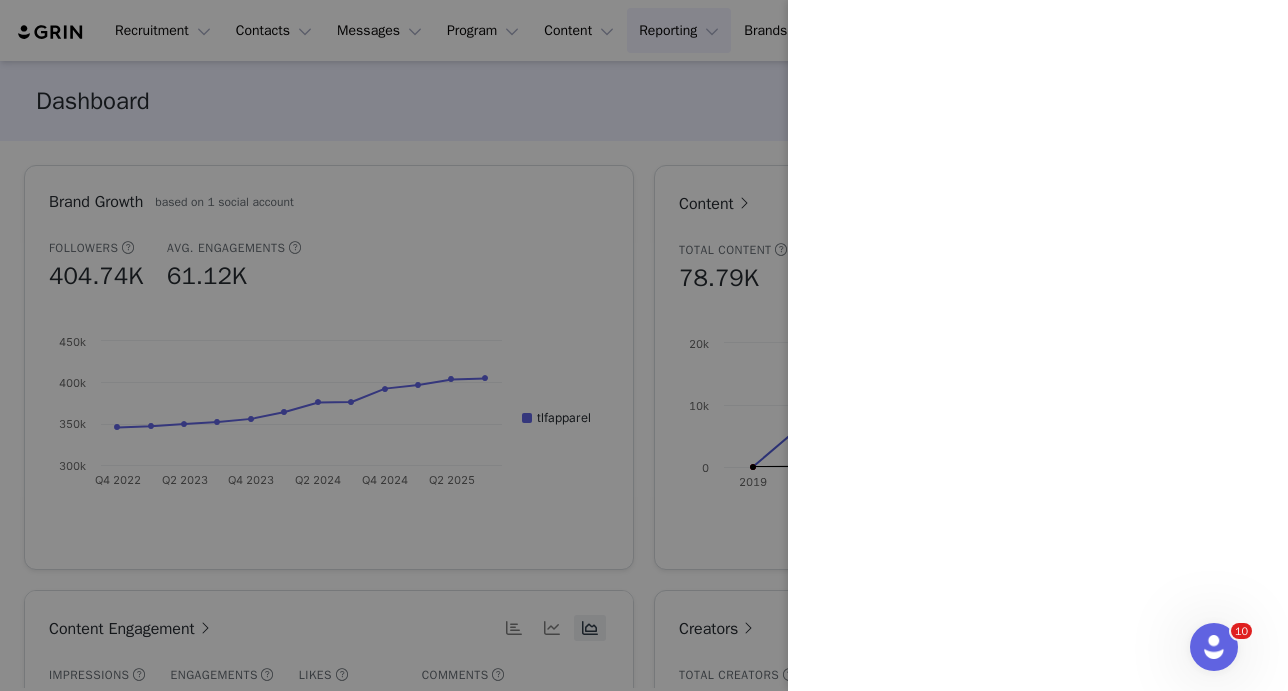 scroll, scrollTop: 0, scrollLeft: 0, axis: both 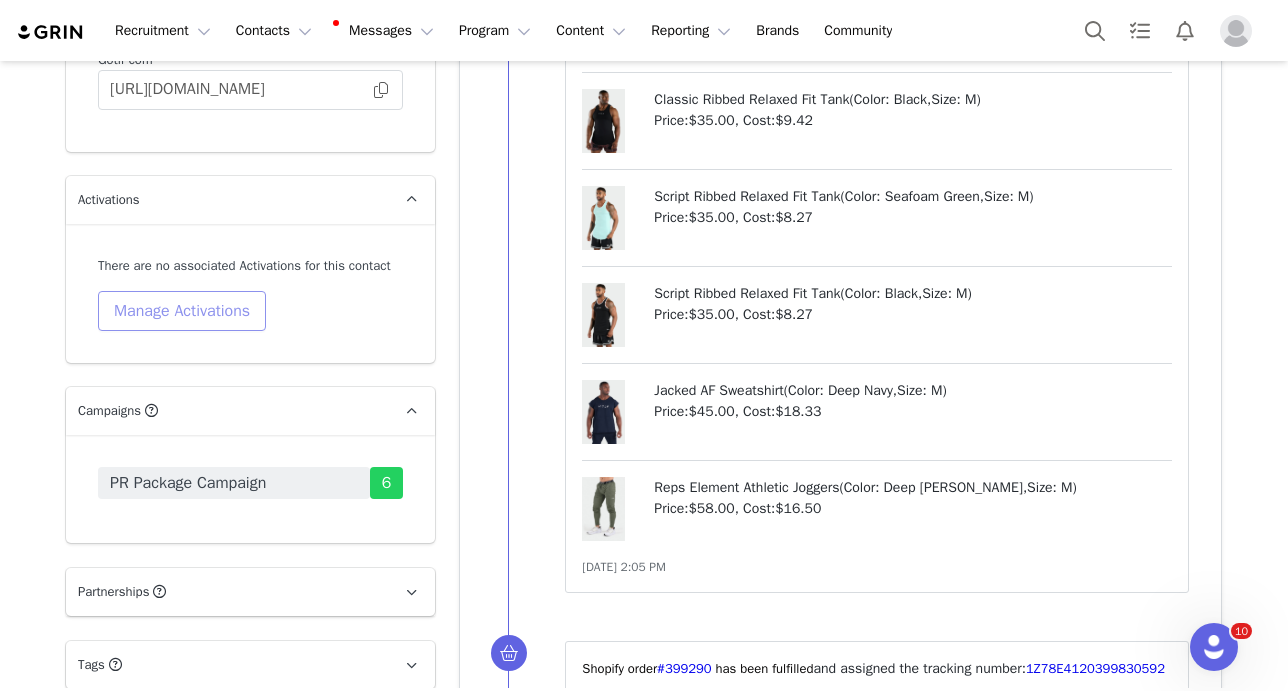 click on "Manage Activations" at bounding box center [182, 311] 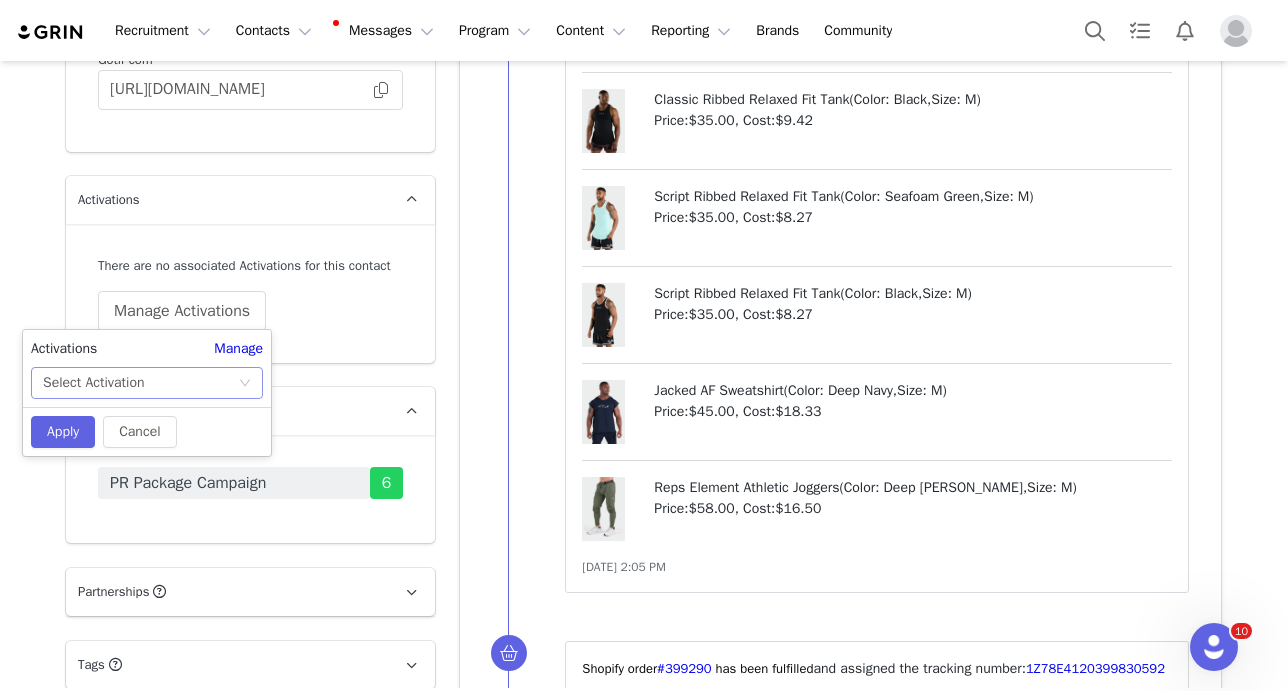 click on "Select Activation" at bounding box center (140, 383) 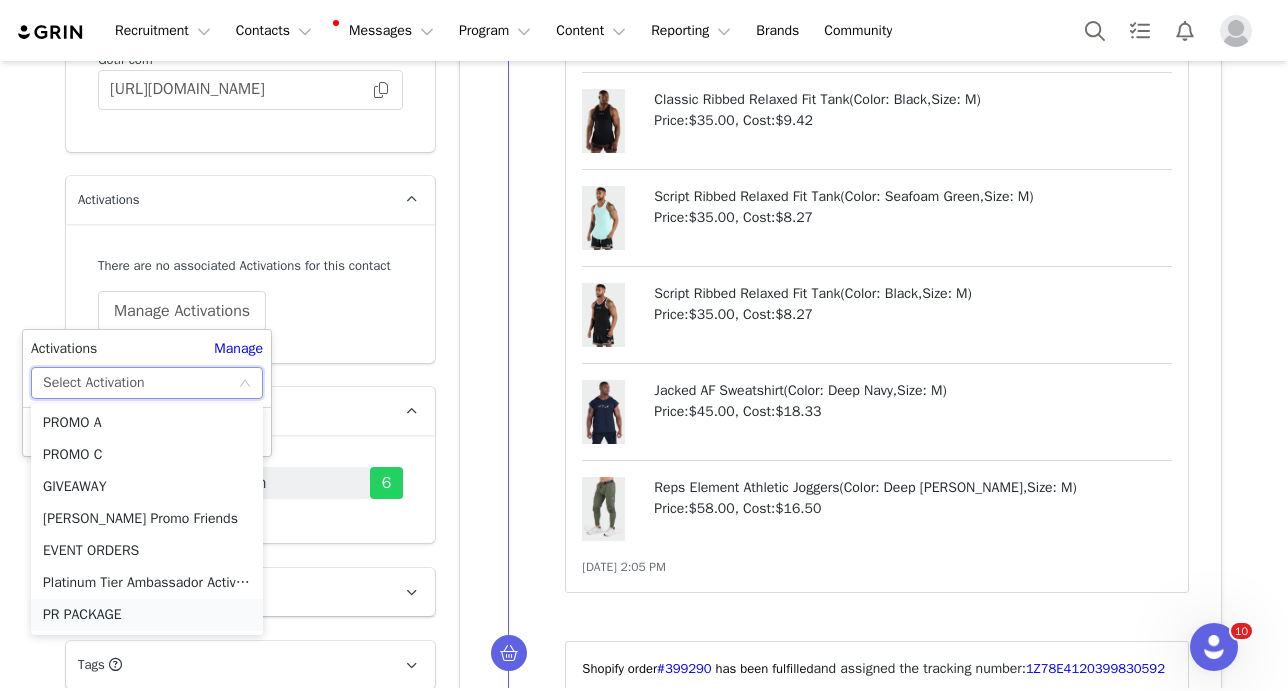 click on "PR PACKAGE" at bounding box center [147, 615] 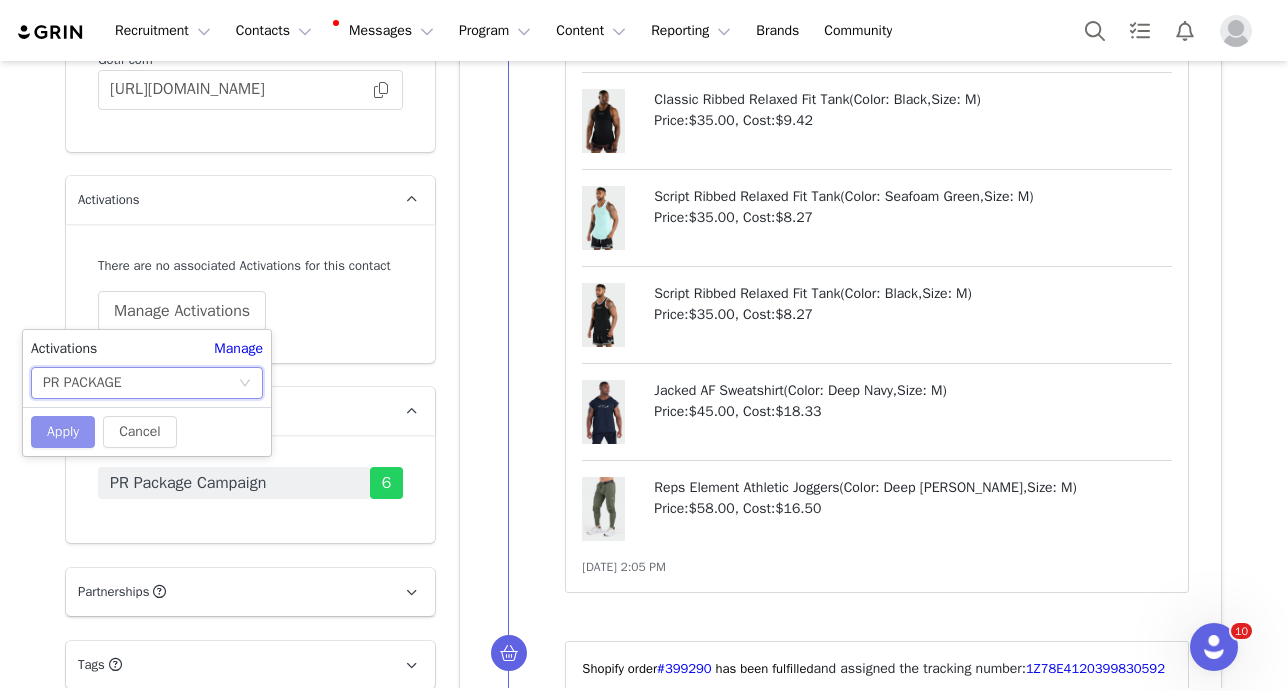 click on "Apply" at bounding box center [63, 432] 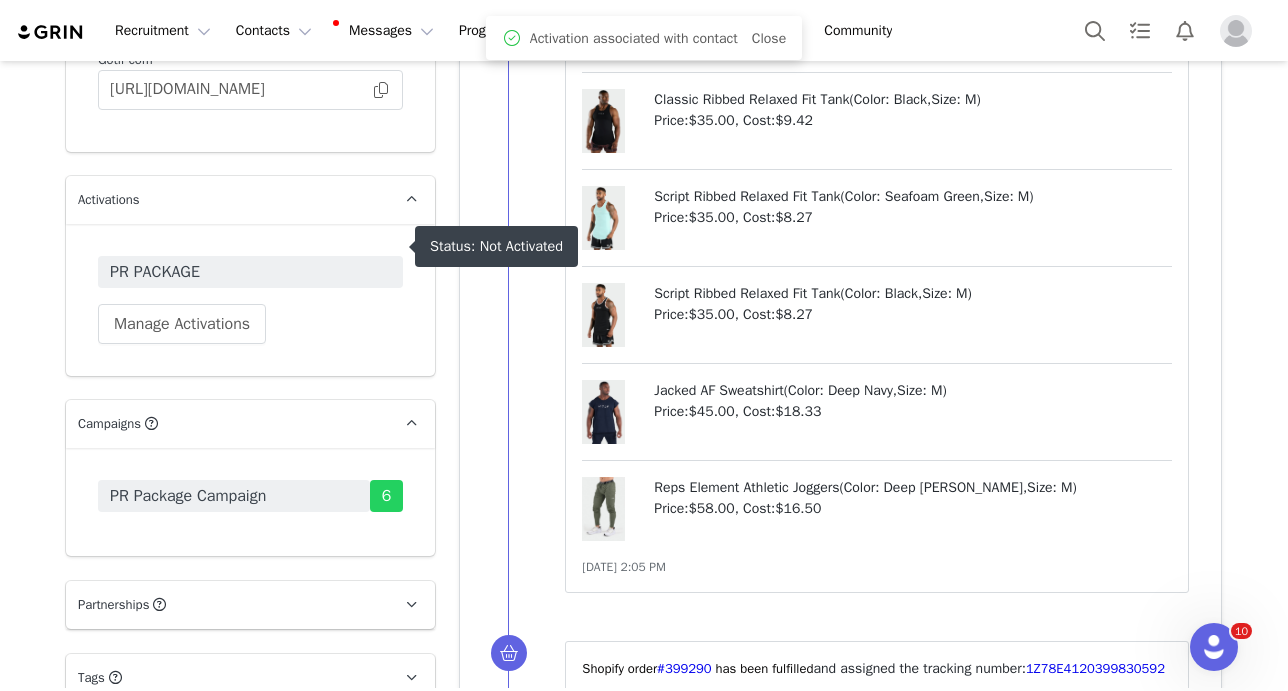click on "PR PACKAGE" at bounding box center [250, 272] 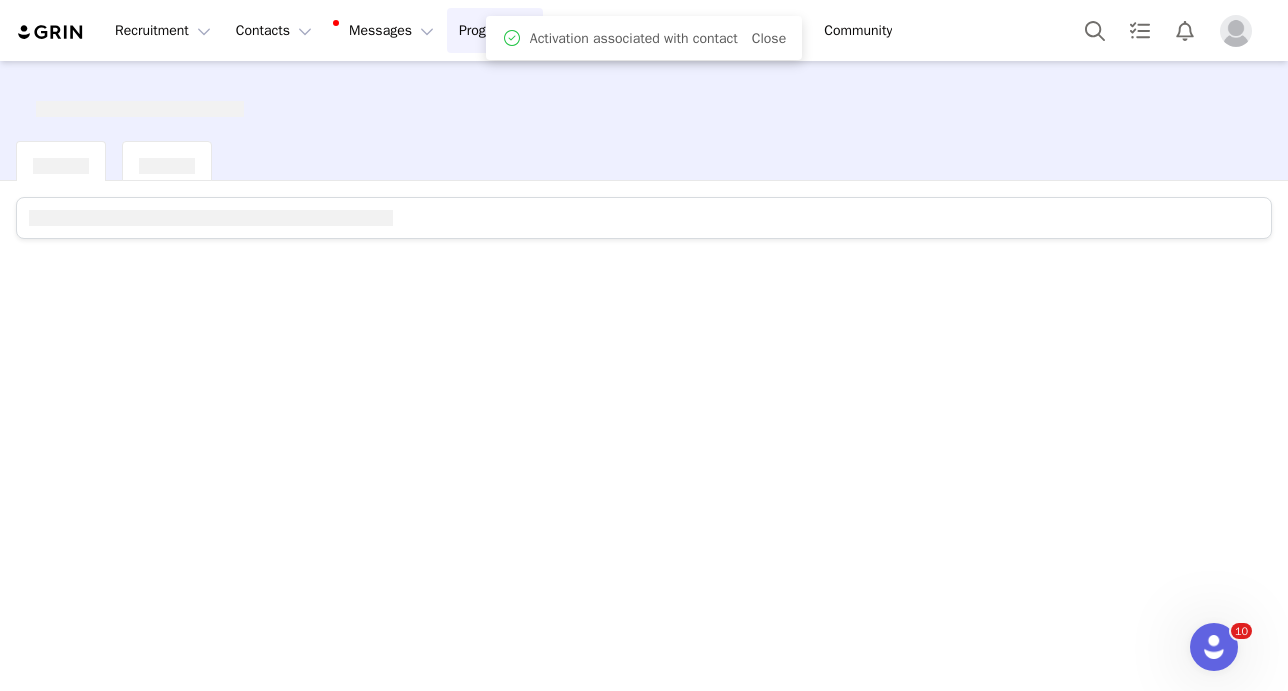 scroll, scrollTop: 0, scrollLeft: 0, axis: both 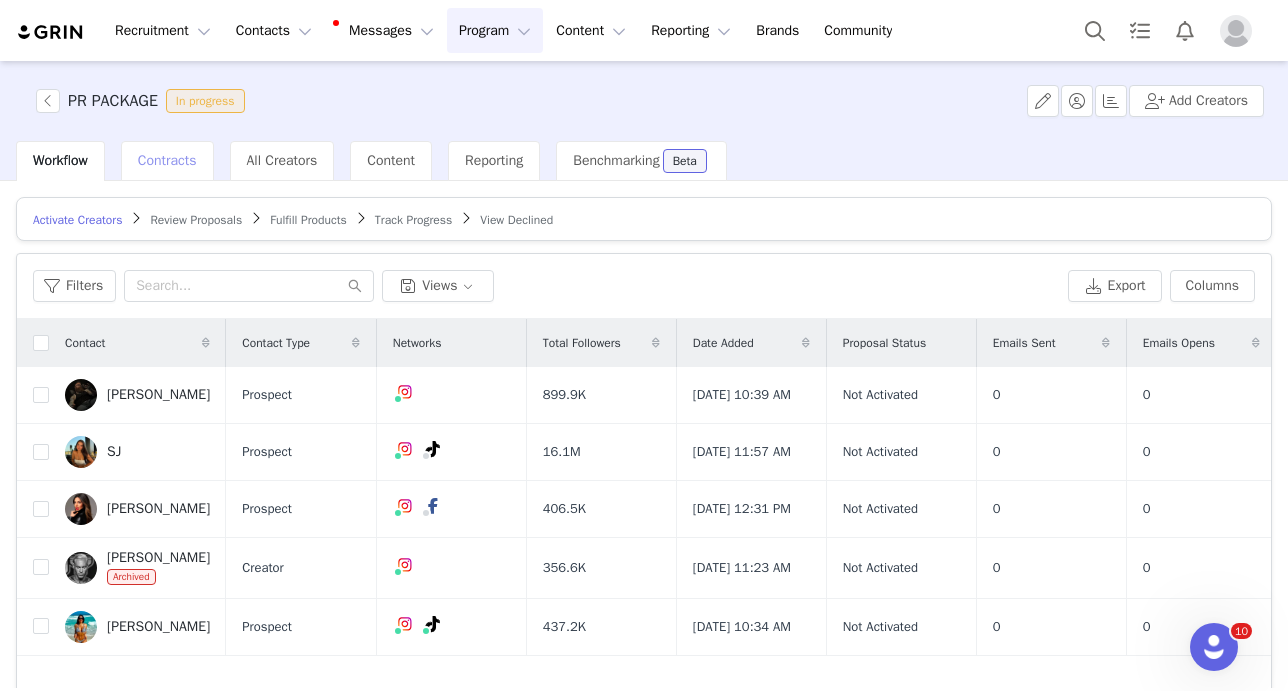 click on "Contracts" at bounding box center (167, 161) 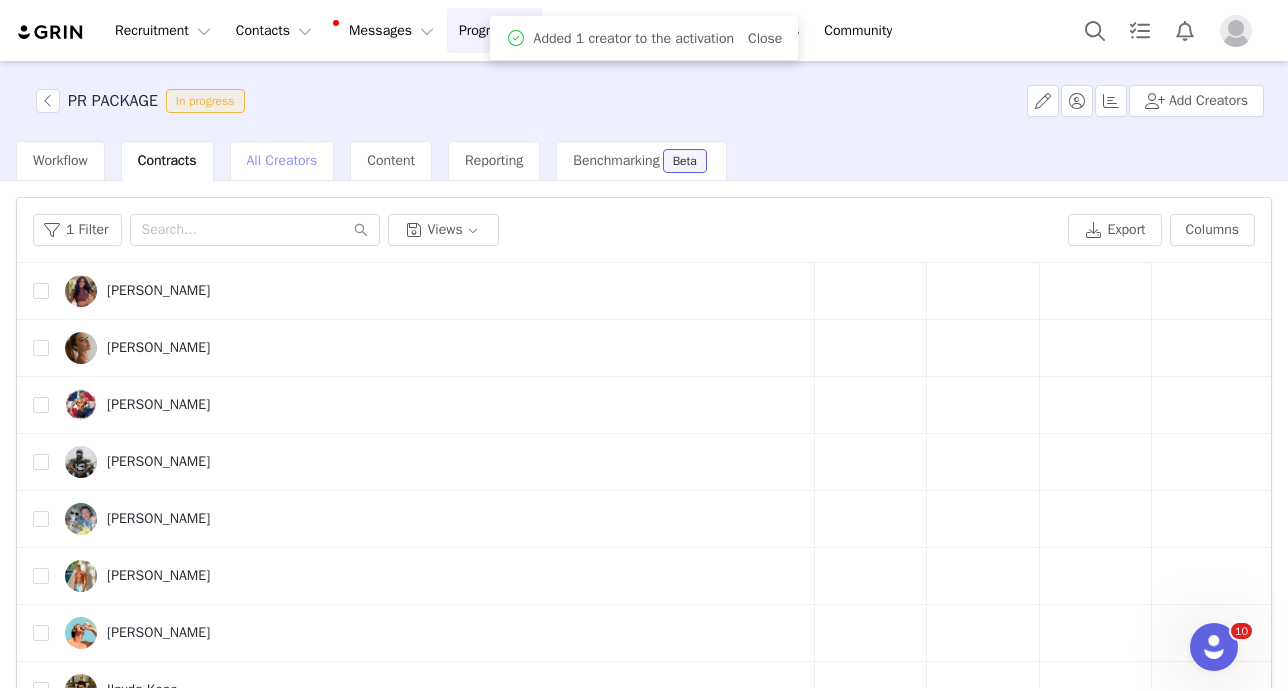 click on "All Creators" at bounding box center [282, 161] 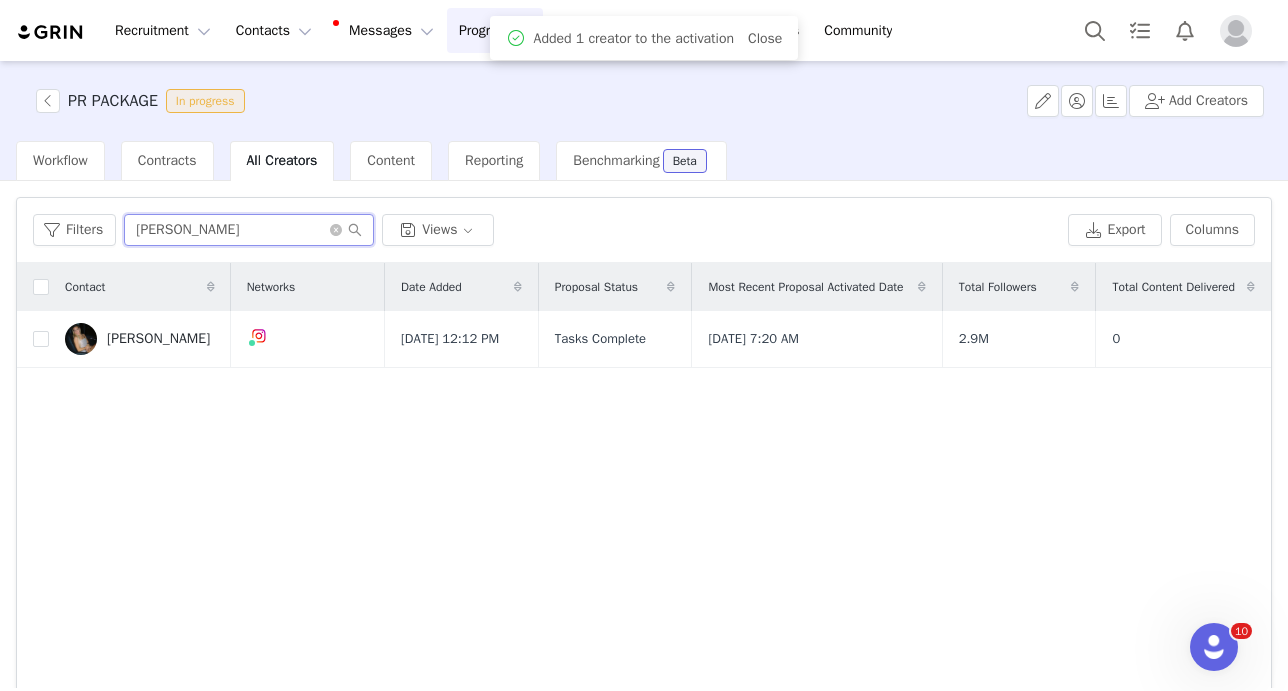 click on "olivia" at bounding box center (249, 230) 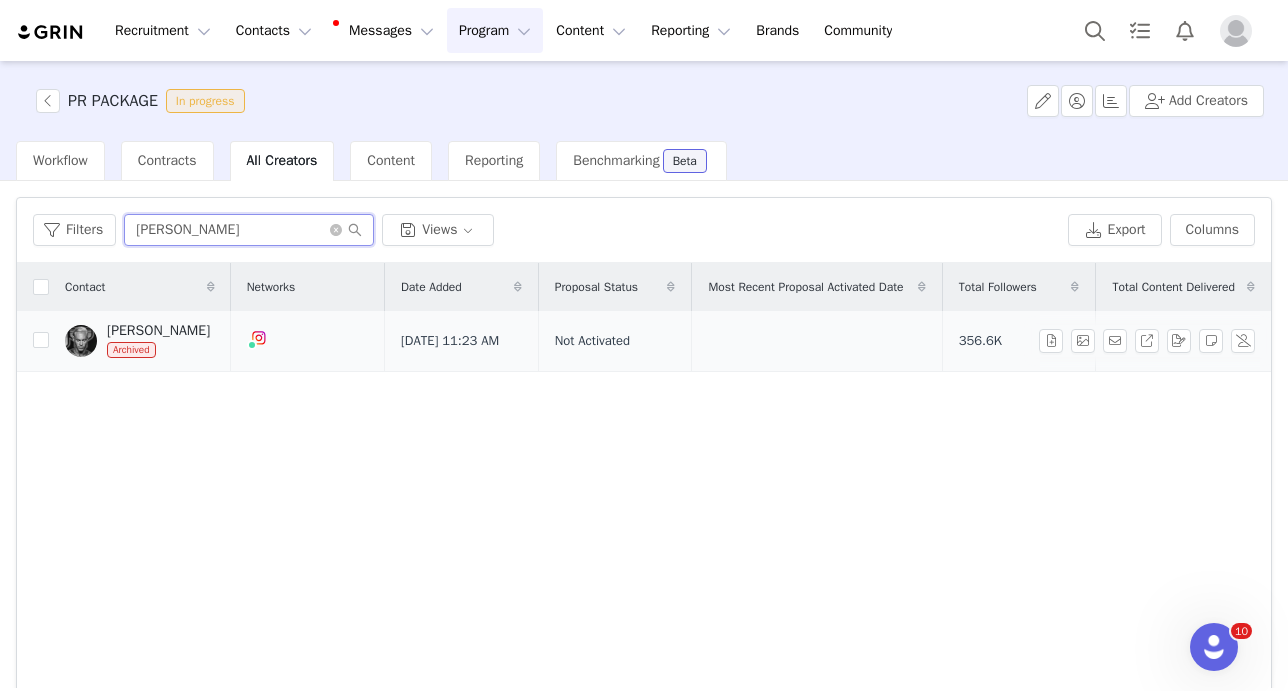 type on "anton" 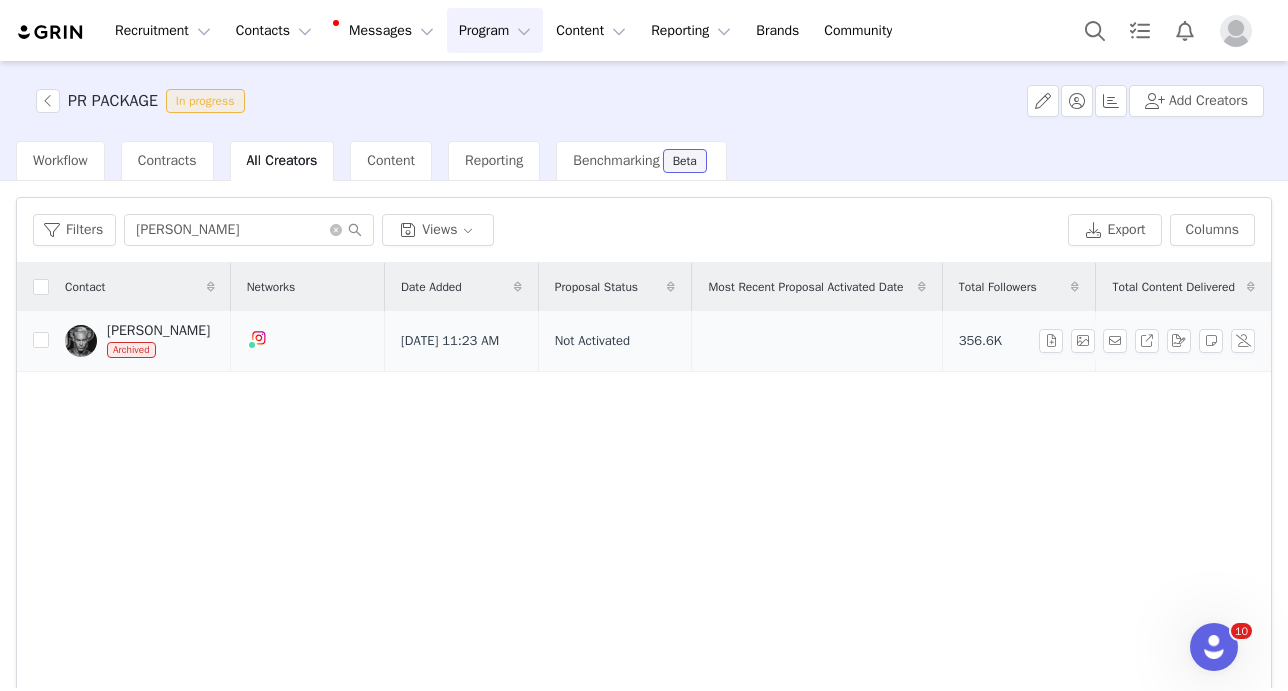 click on "Anton Antipov   Archived" at bounding box center (158, 341) 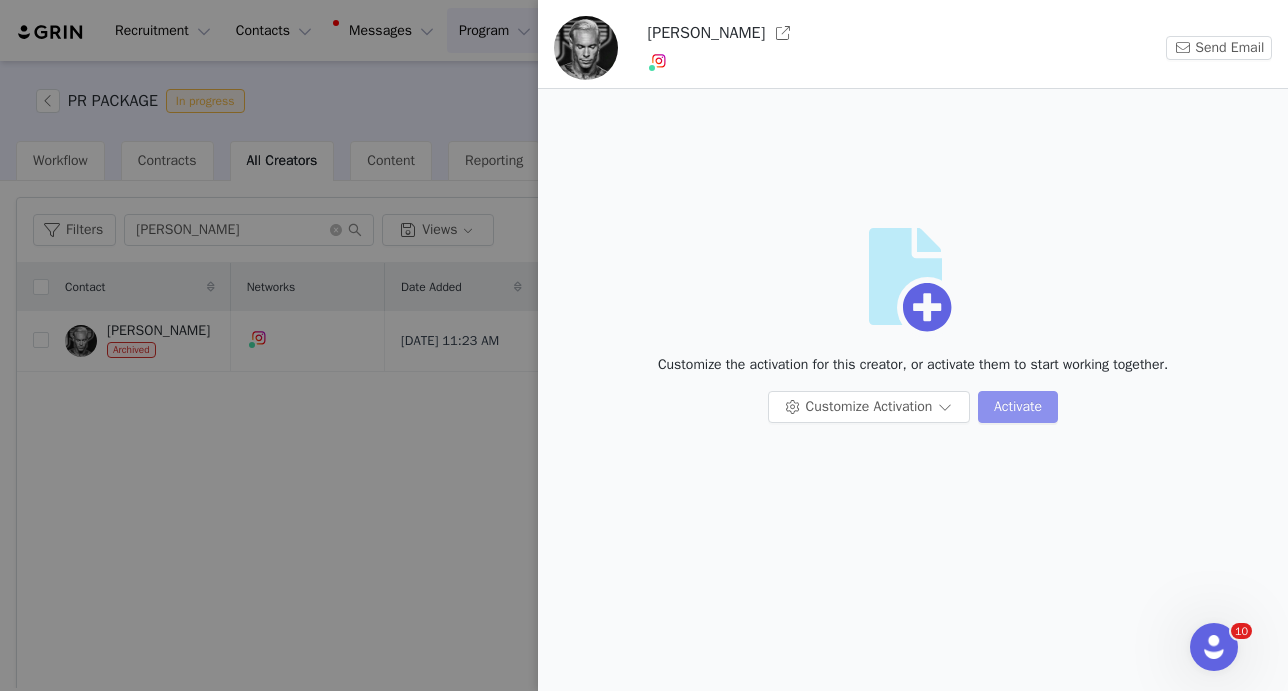 click on "Activate" at bounding box center (1018, 407) 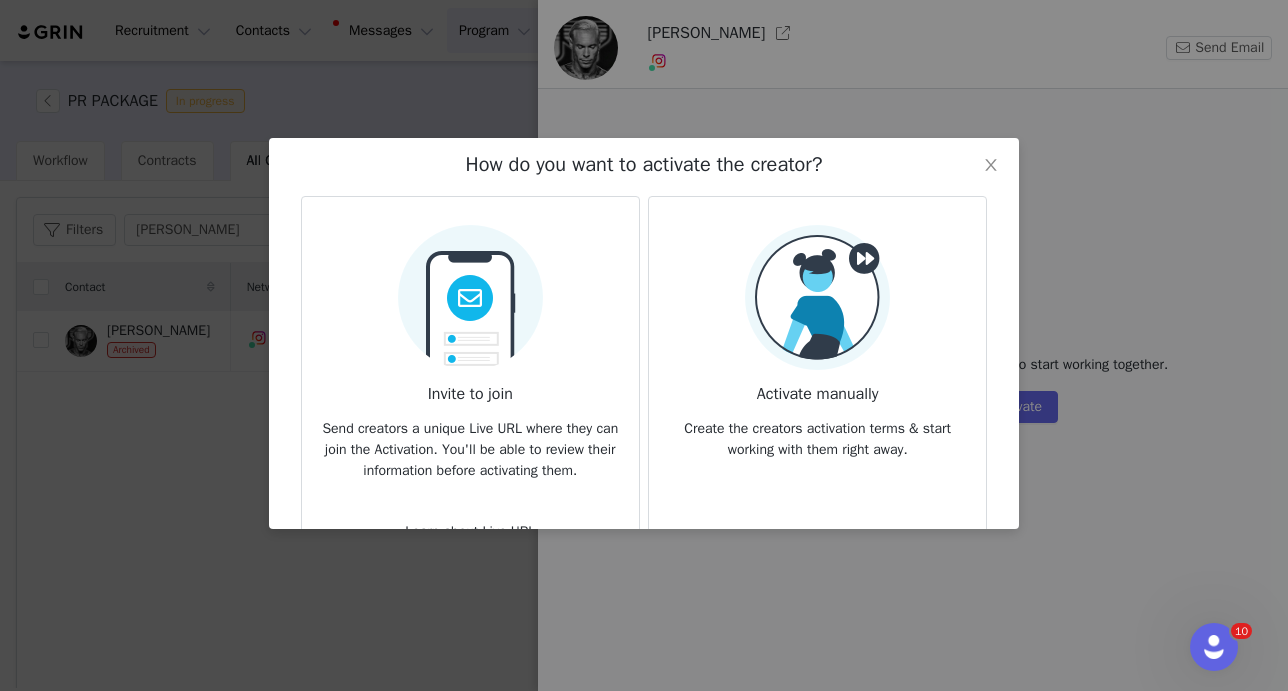 click at bounding box center [817, 297] 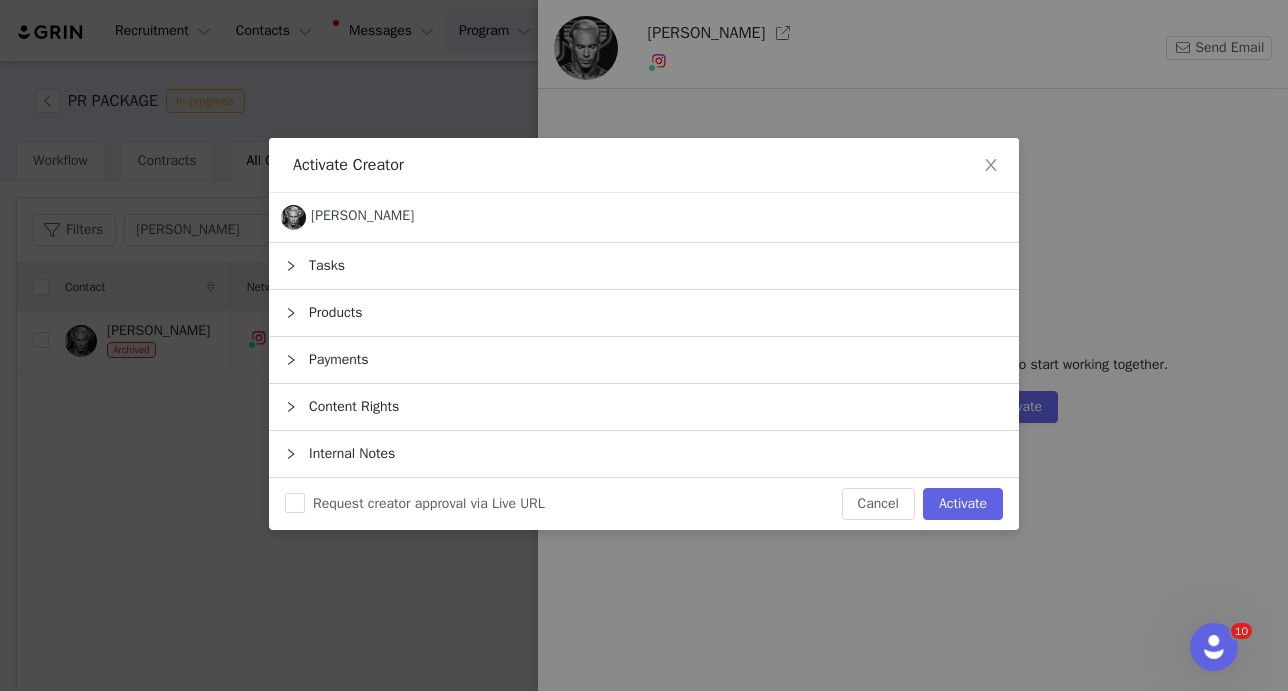 click on "Products" at bounding box center [644, 313] 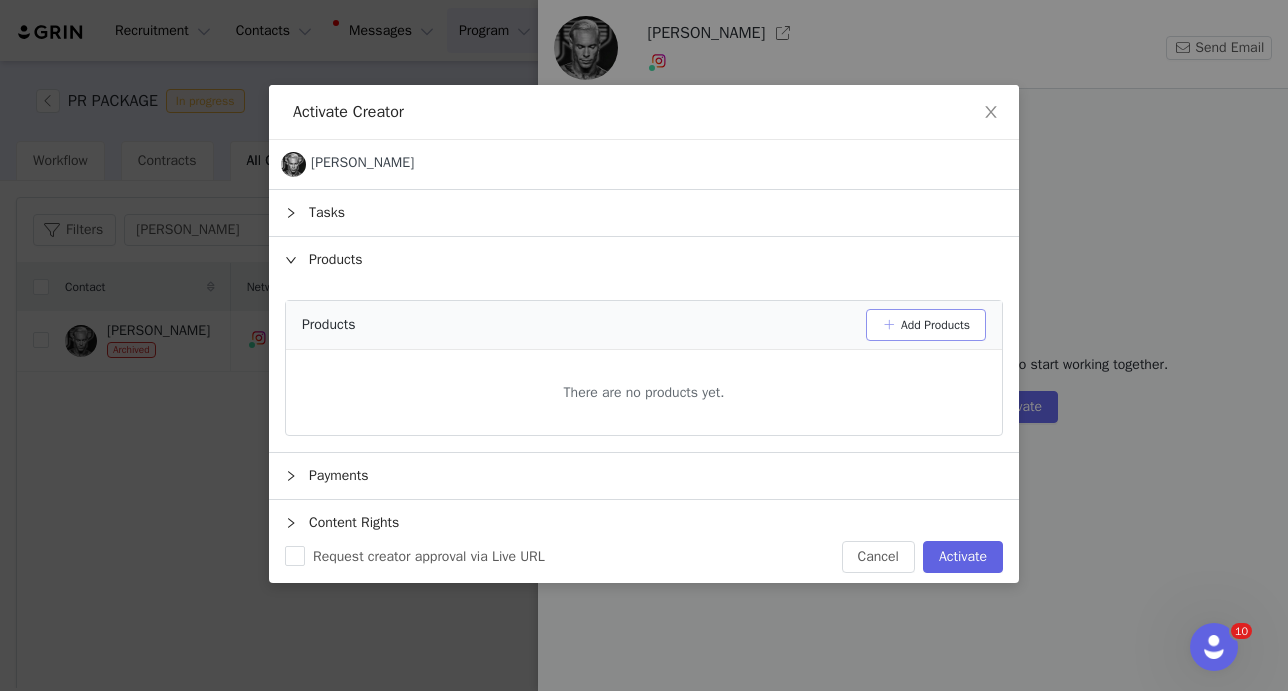 click on "Add Products" at bounding box center [926, 325] 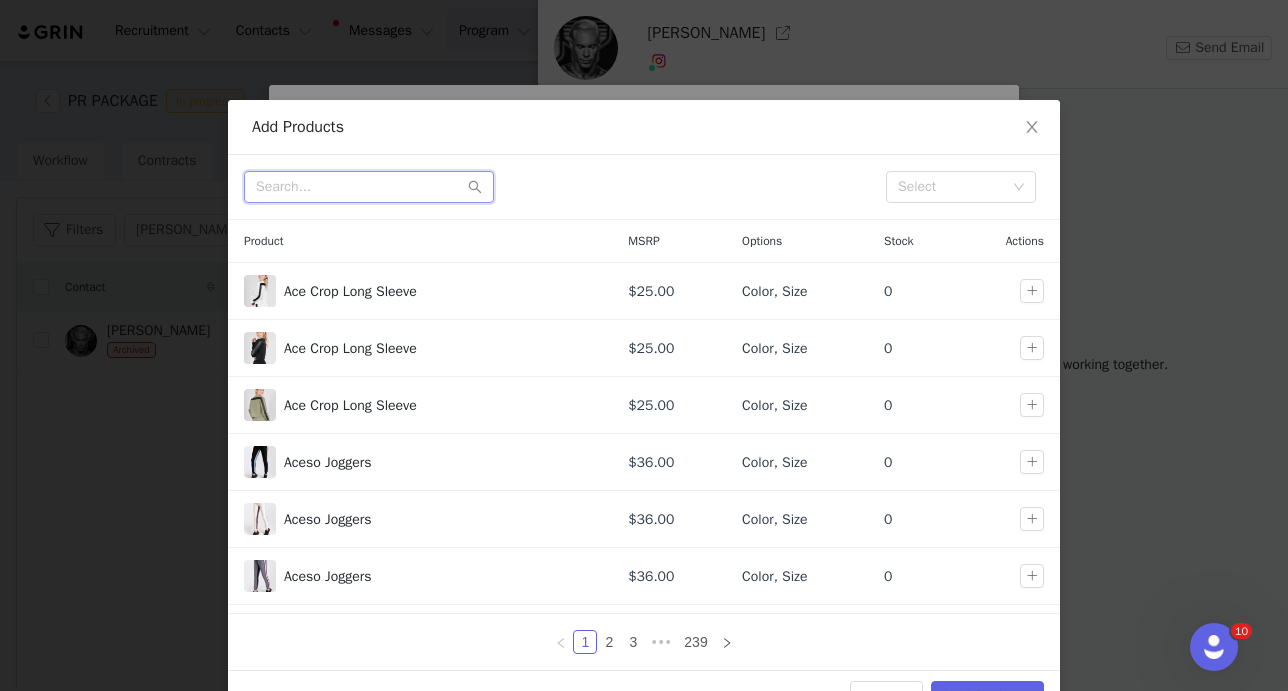 click at bounding box center [369, 187] 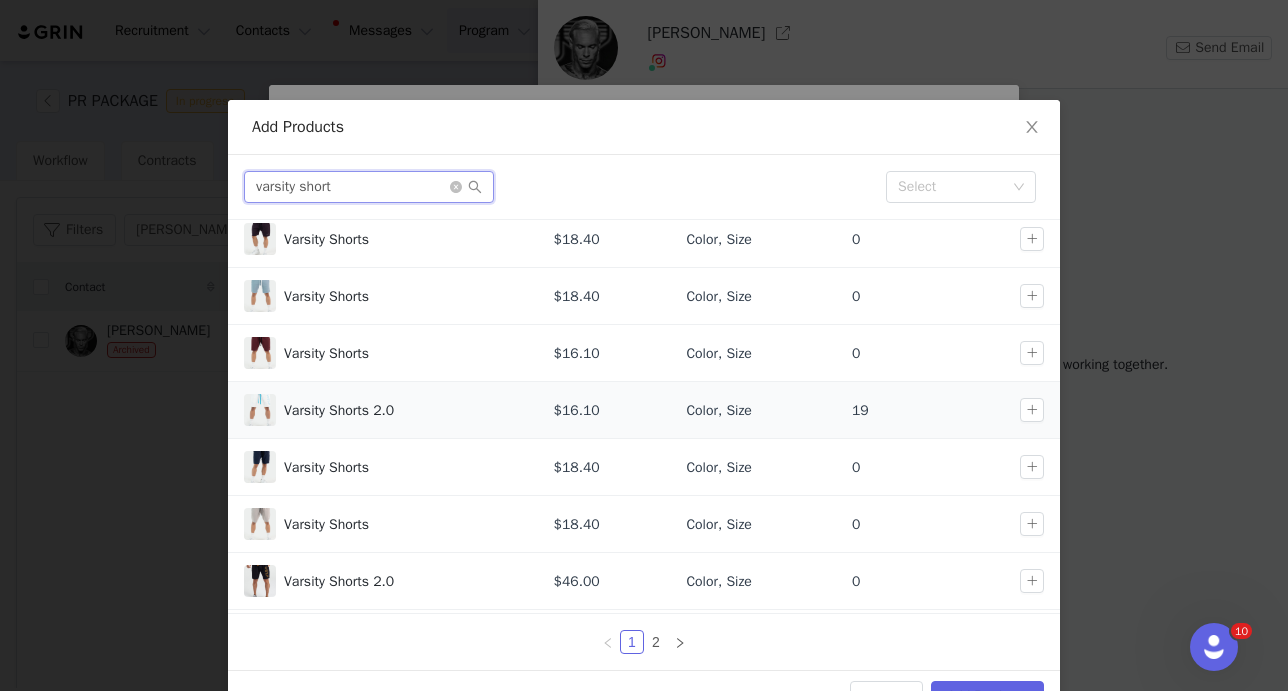 scroll, scrollTop: 172, scrollLeft: 0, axis: vertical 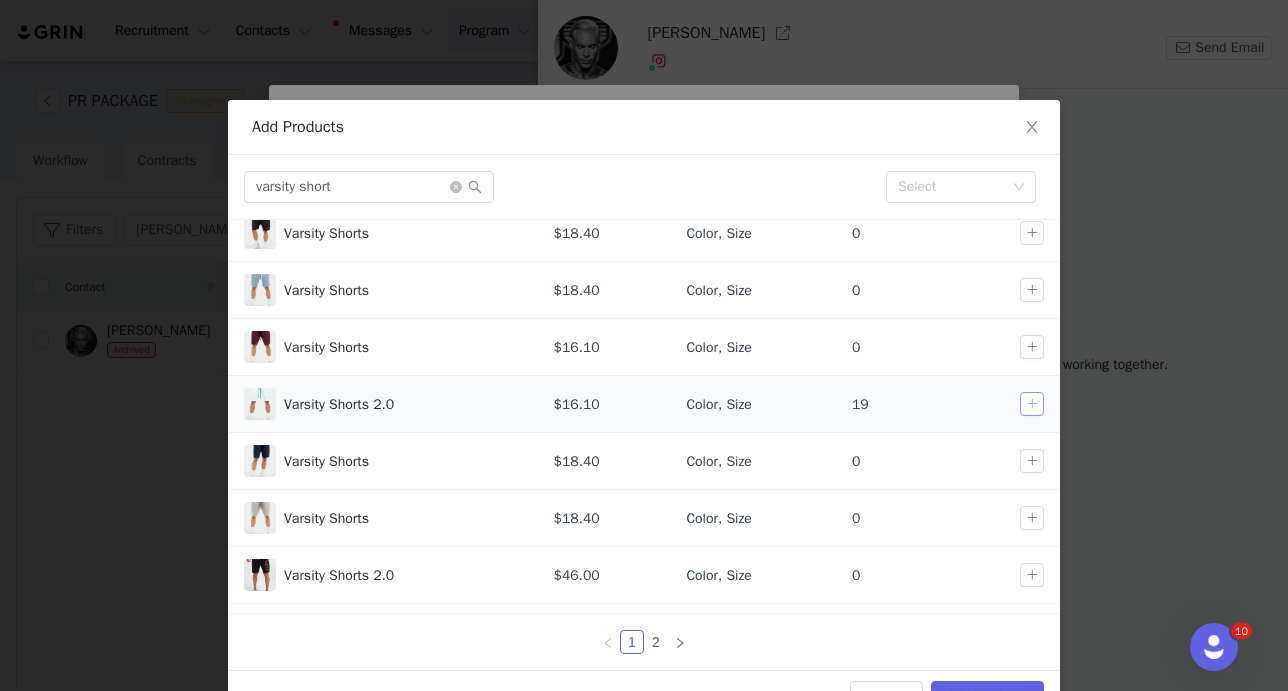 click at bounding box center (1032, 404) 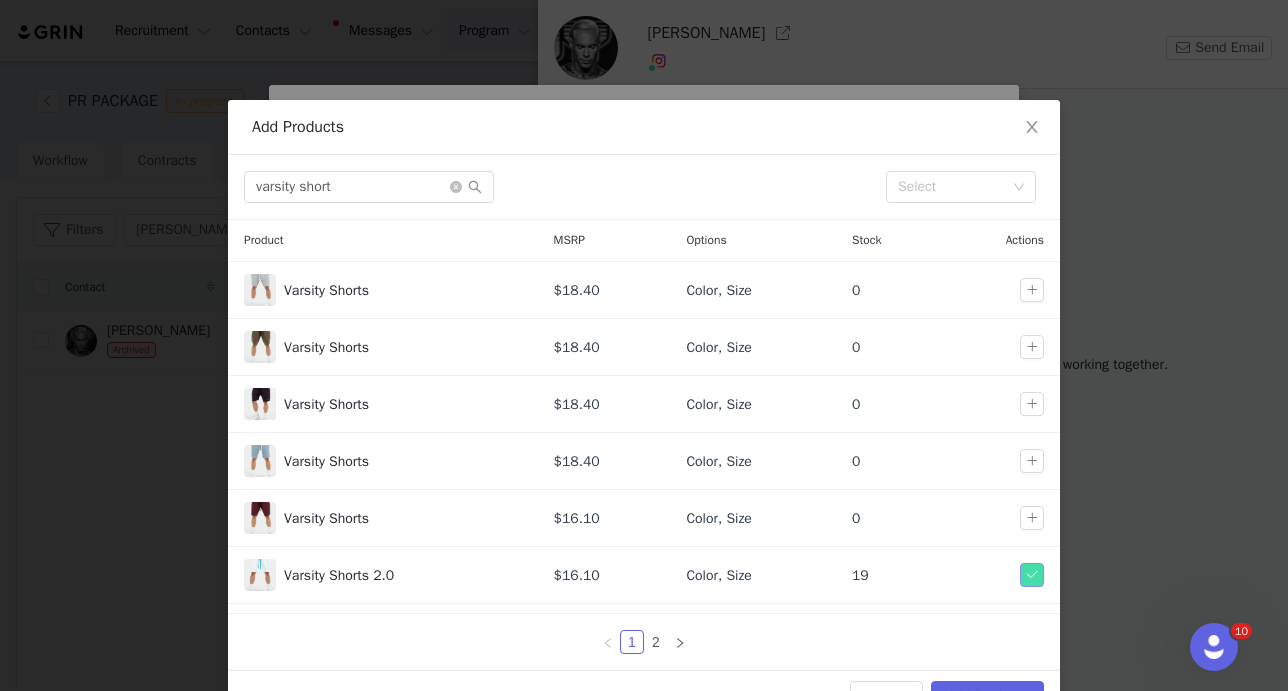 scroll, scrollTop: 0, scrollLeft: 0, axis: both 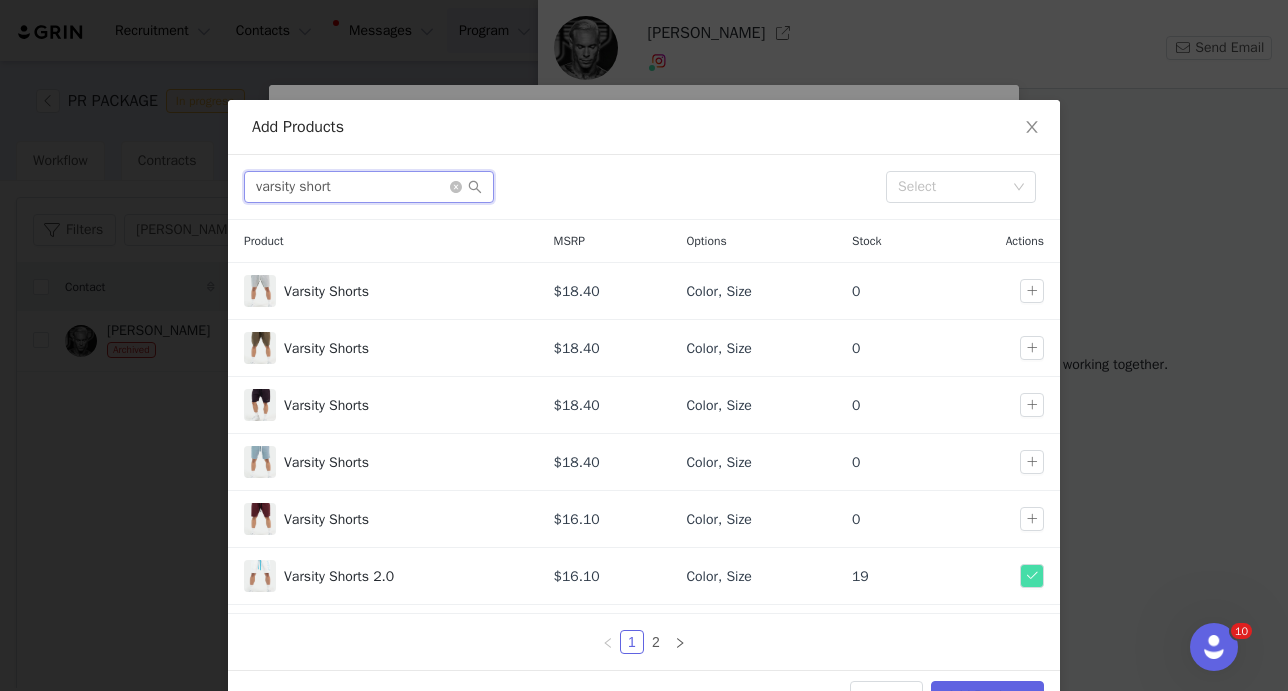 click on "varsity short" at bounding box center [369, 187] 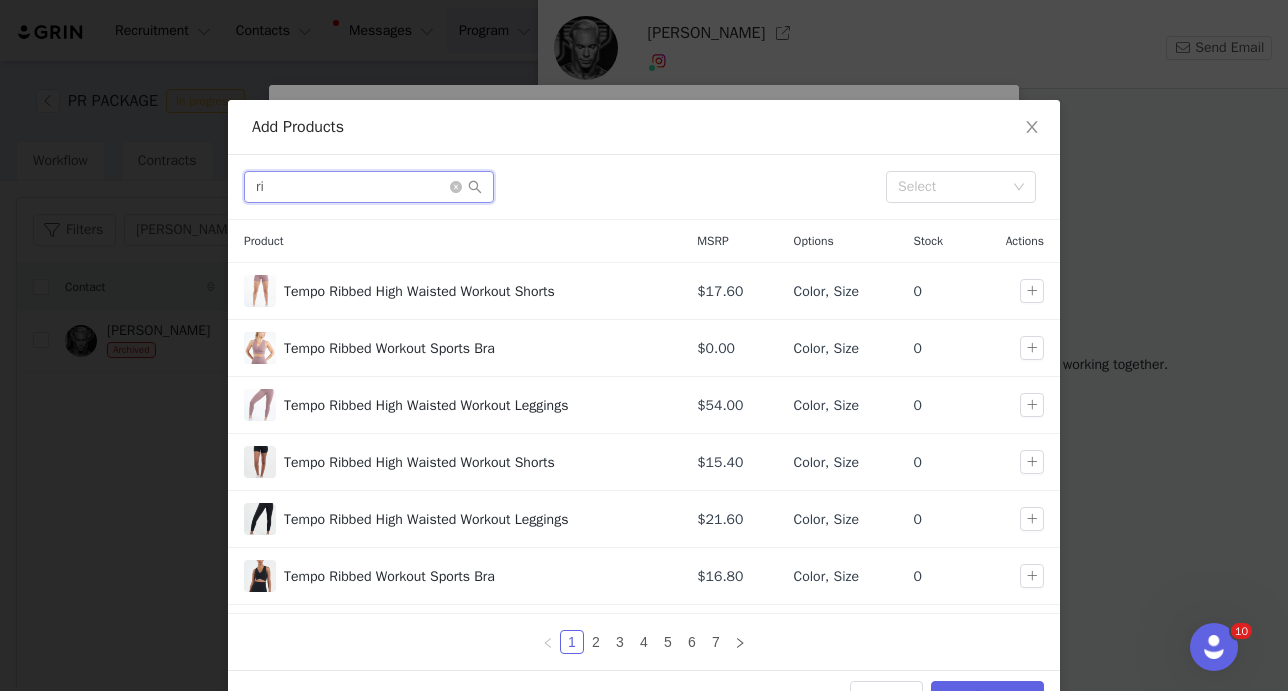 type on "r" 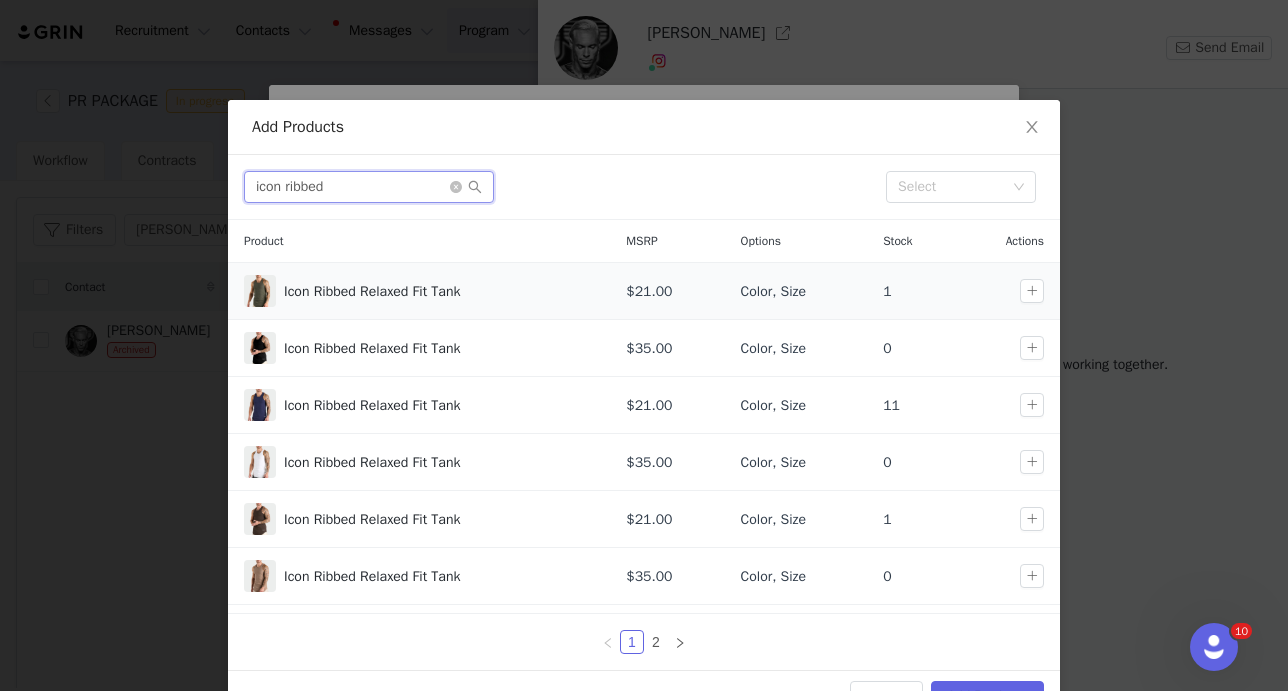 scroll, scrollTop: 219, scrollLeft: 0, axis: vertical 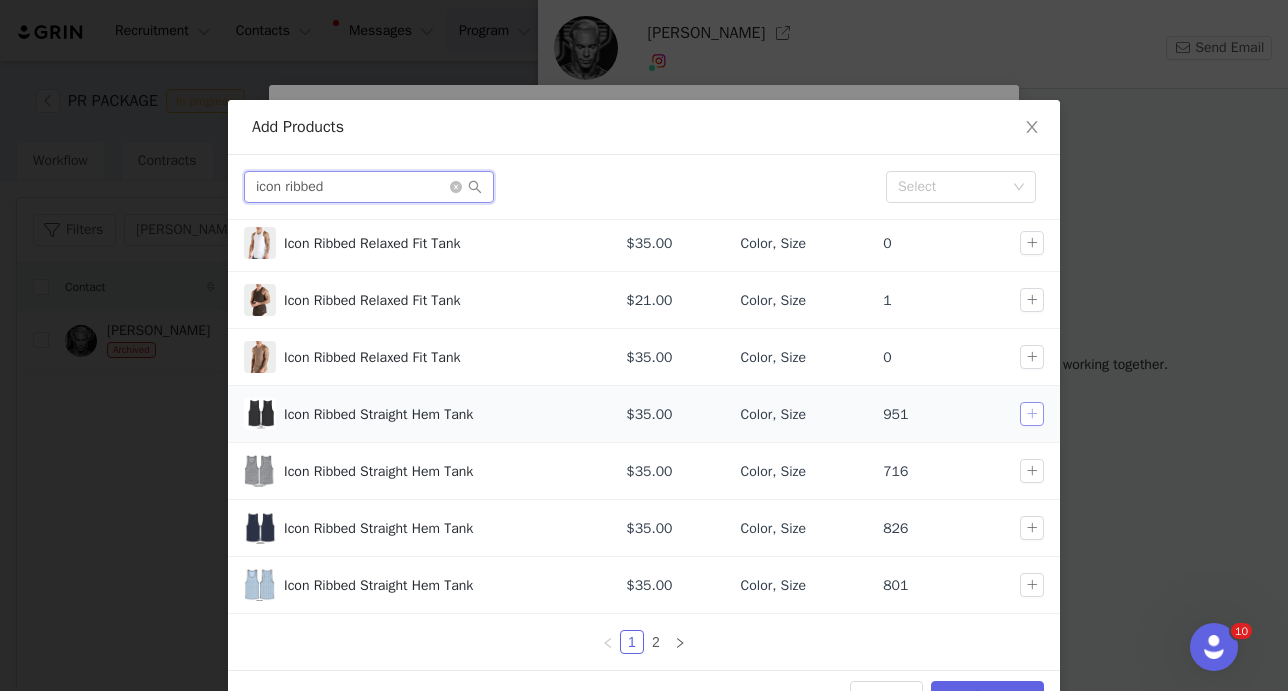 type on "icon ribbed" 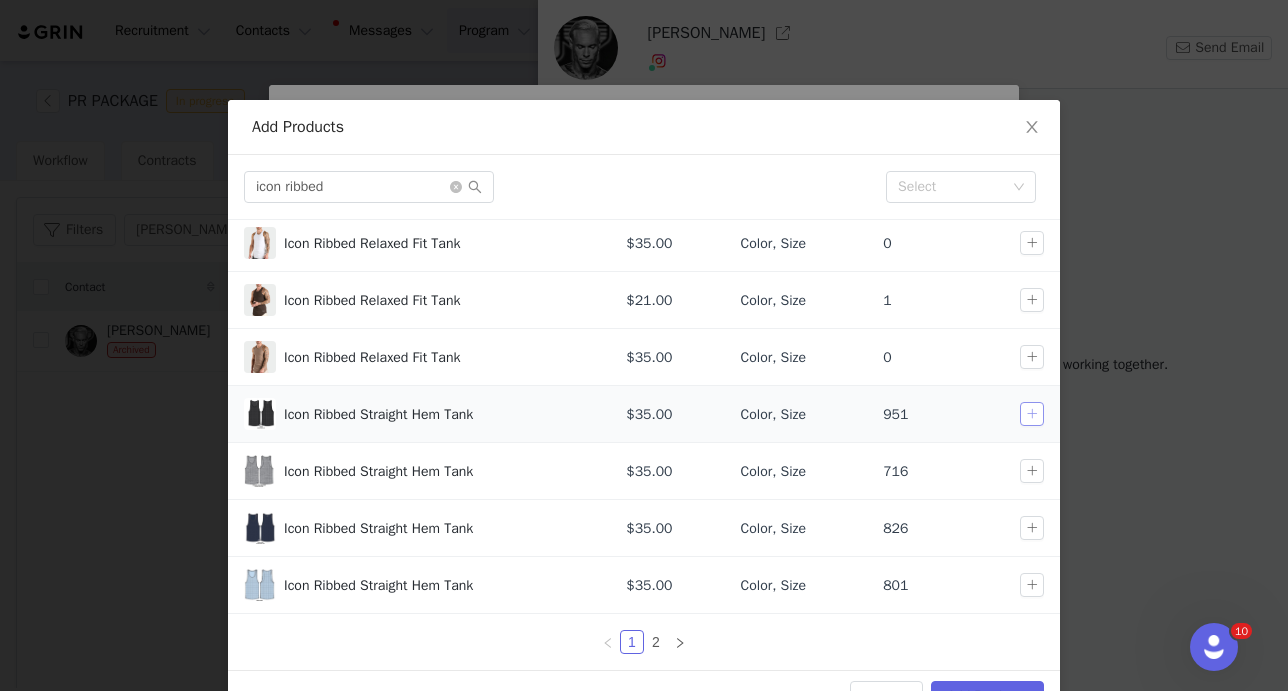 click at bounding box center (1032, 414) 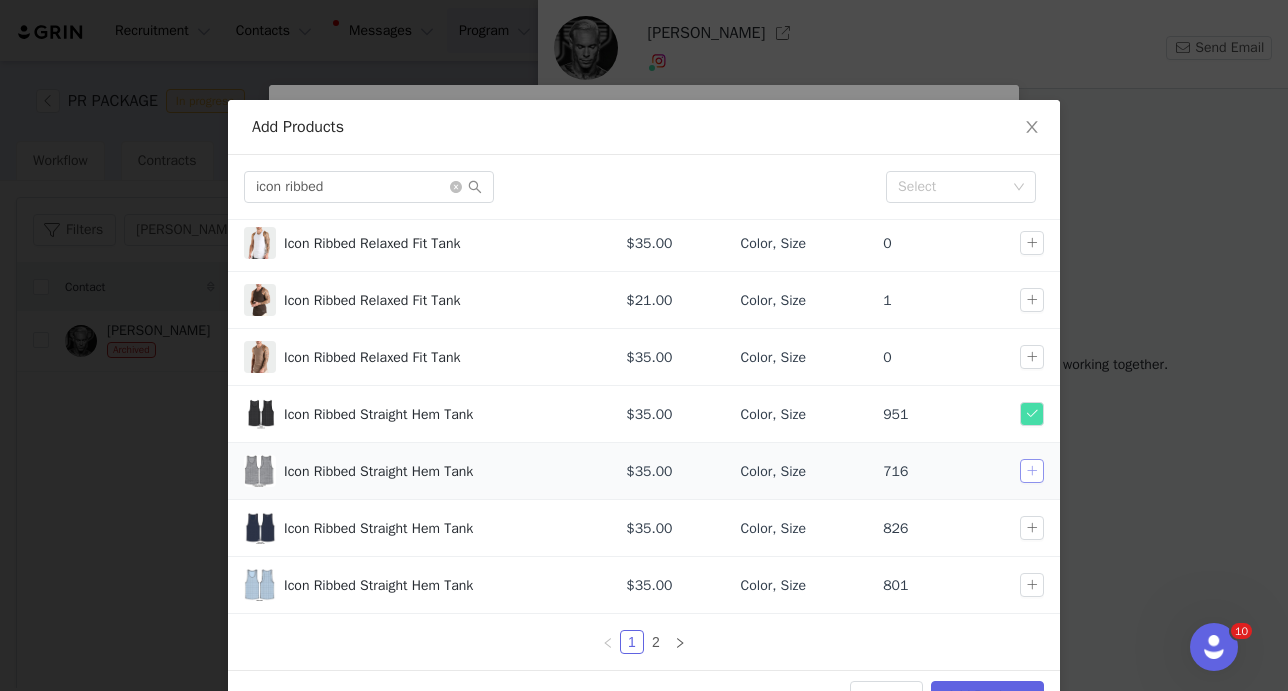 click at bounding box center (1032, 471) 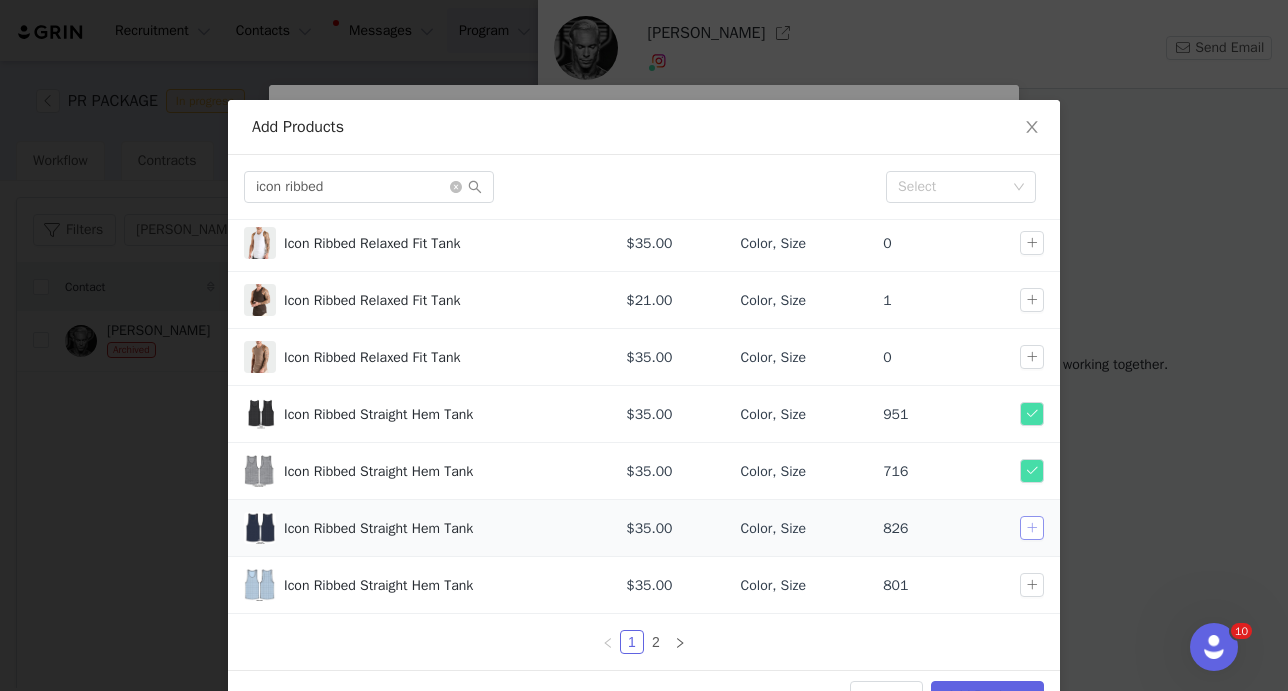 click at bounding box center [1032, 528] 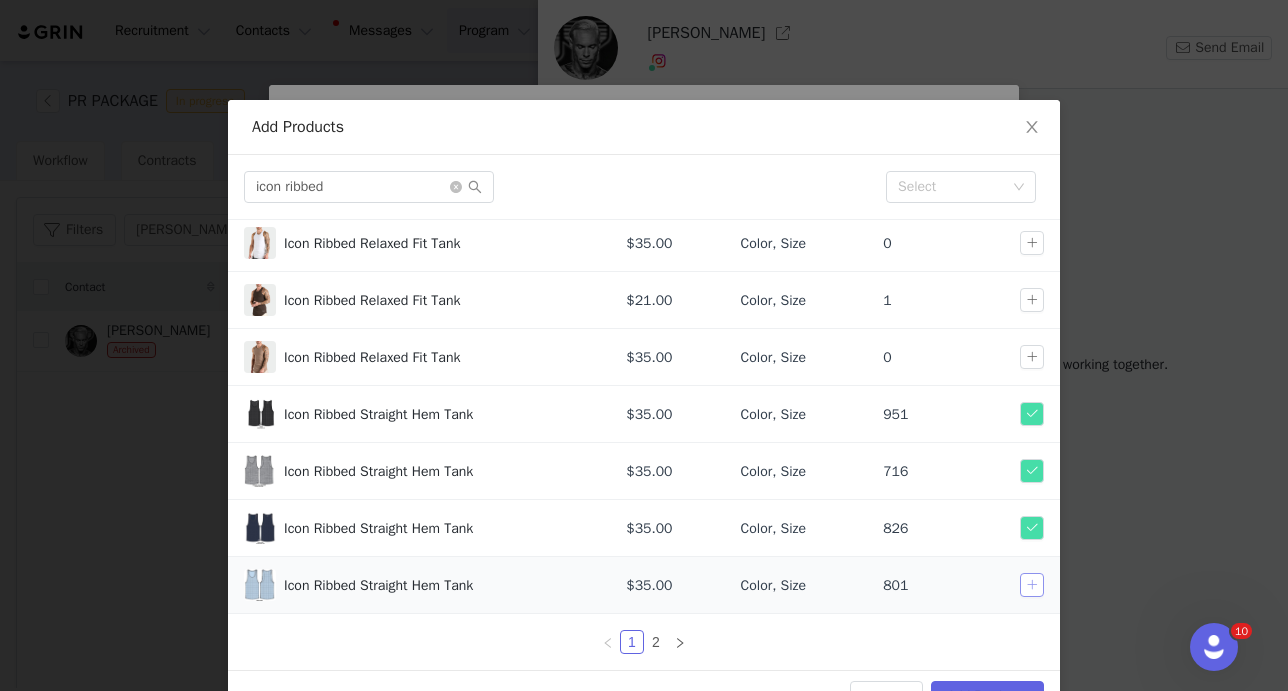 click at bounding box center [1032, 585] 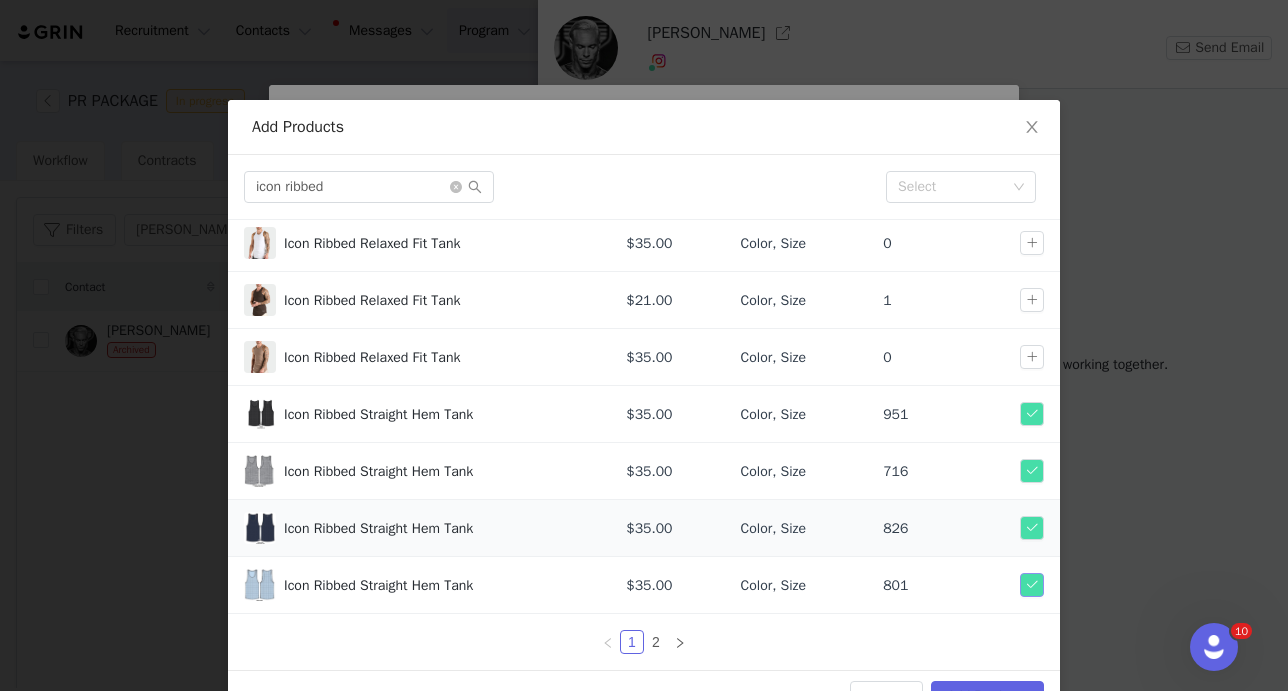 scroll, scrollTop: 56, scrollLeft: 0, axis: vertical 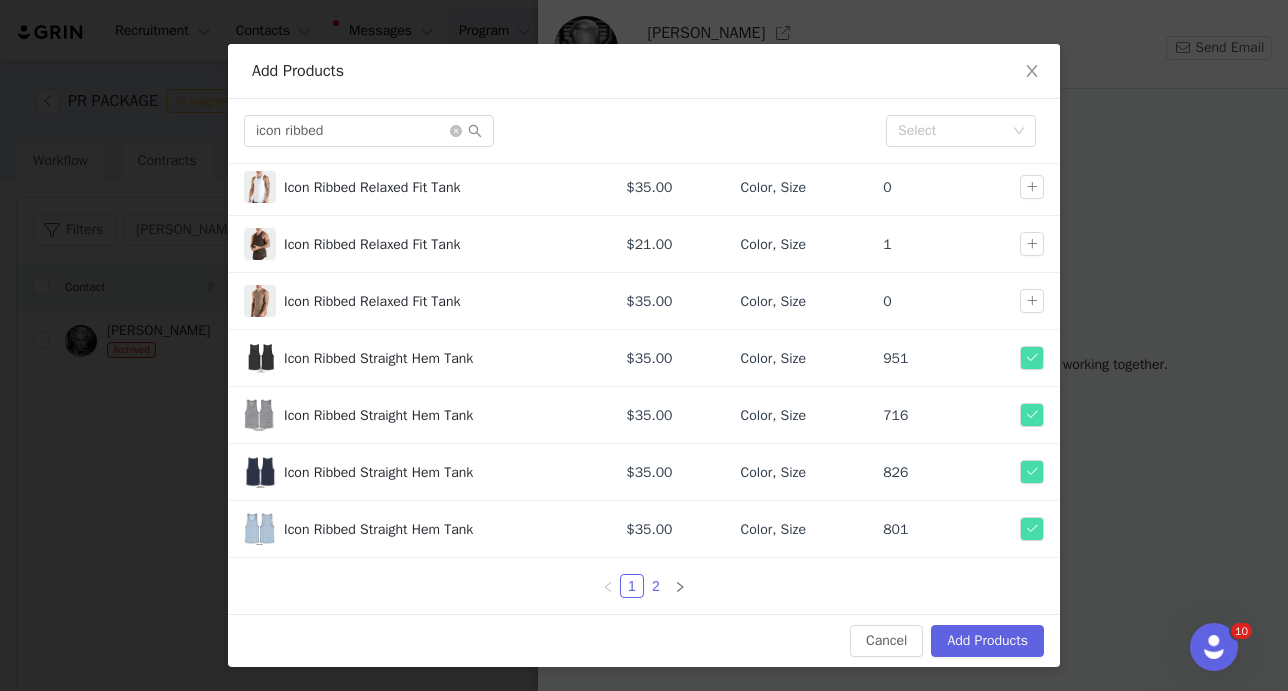 click on "2" at bounding box center (656, 586) 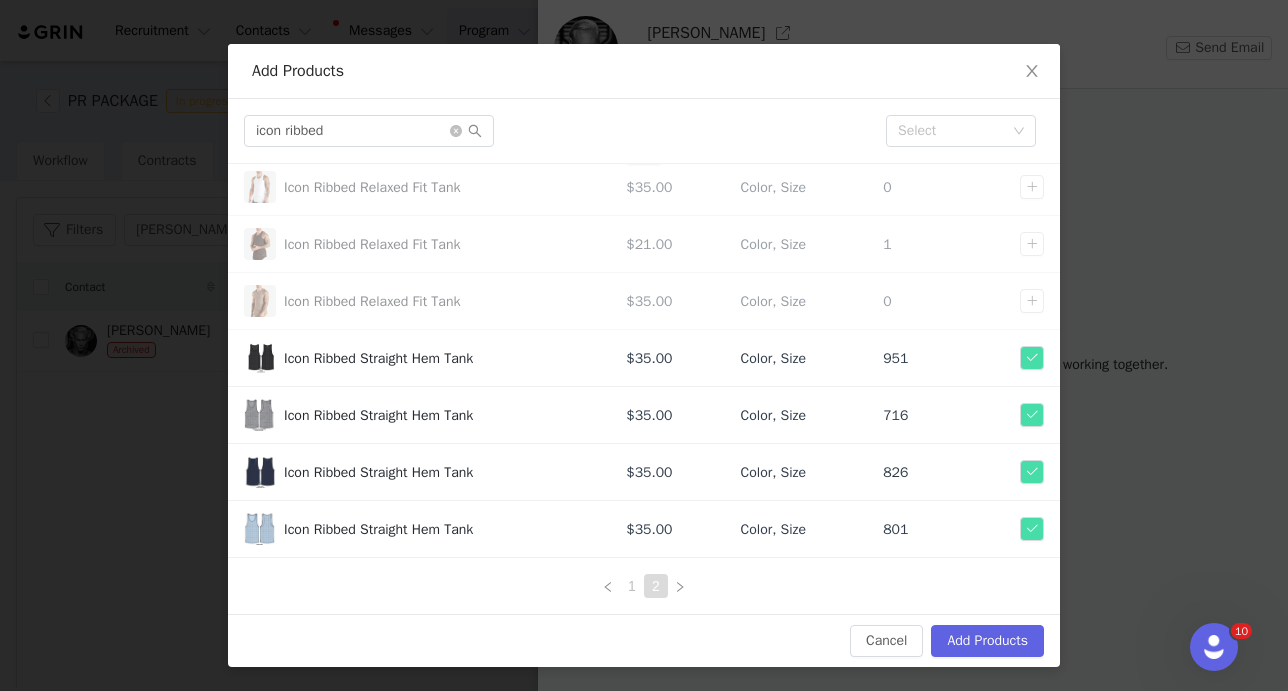scroll, scrollTop: 0, scrollLeft: 0, axis: both 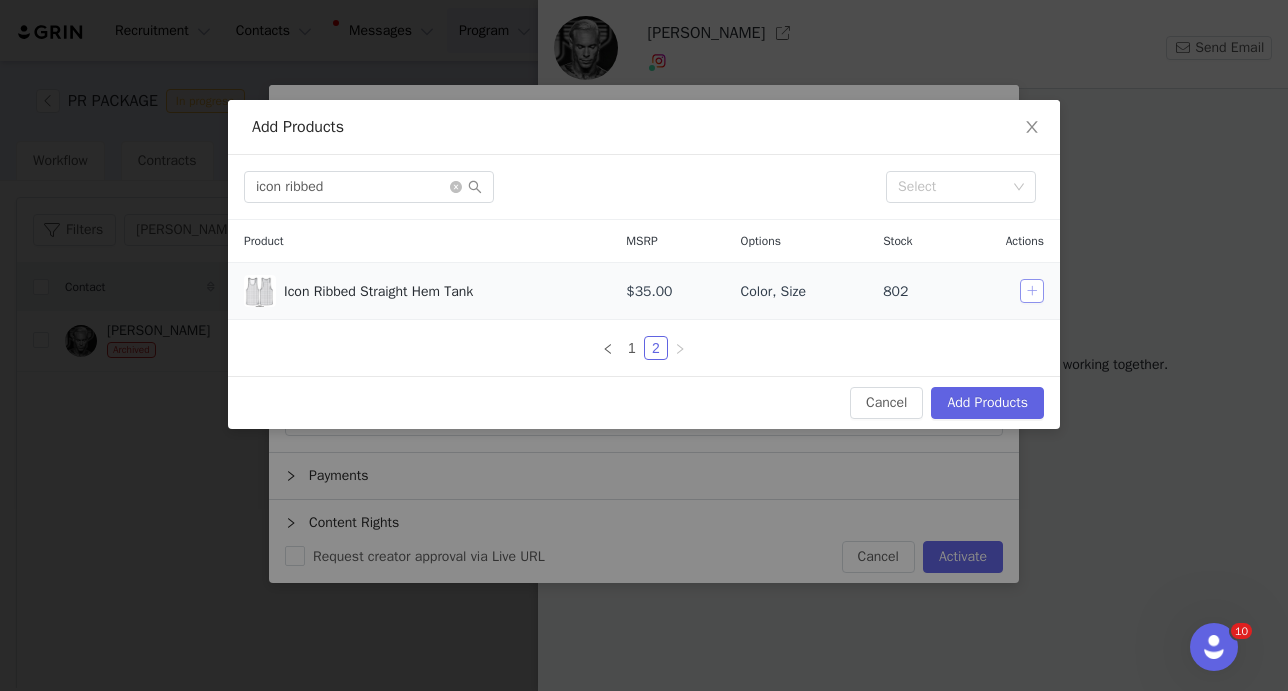 click at bounding box center [1032, 291] 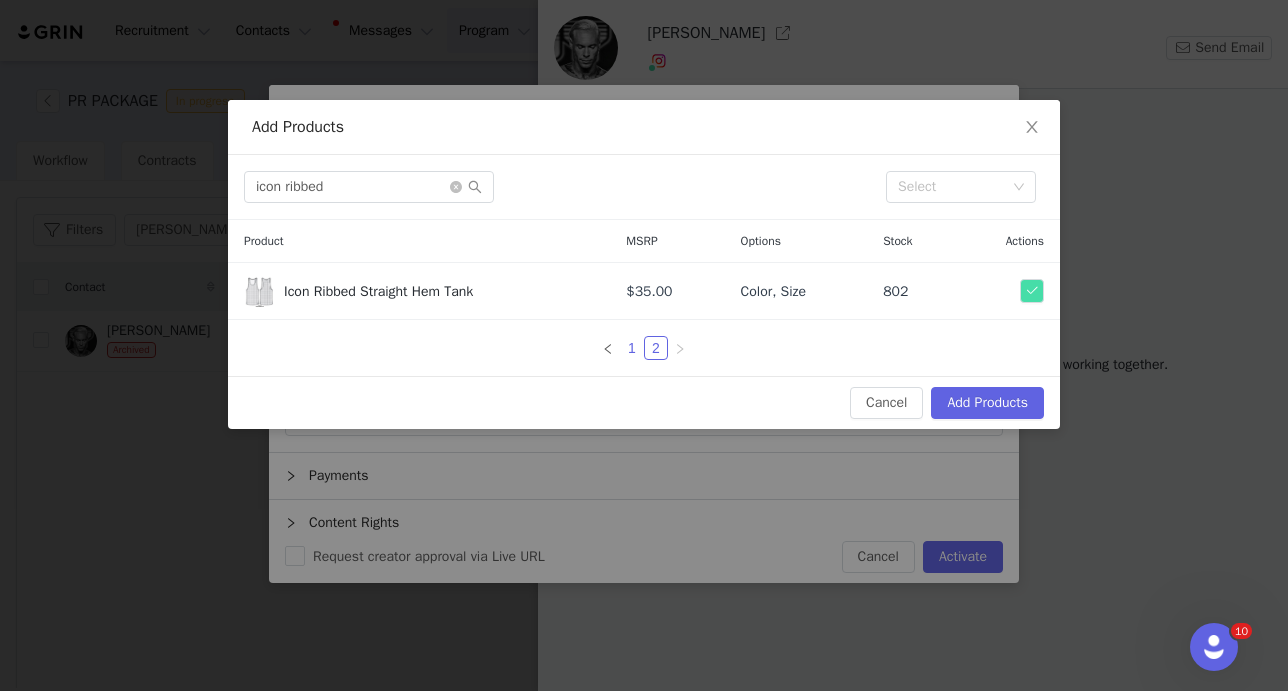 click on "1" at bounding box center (632, 348) 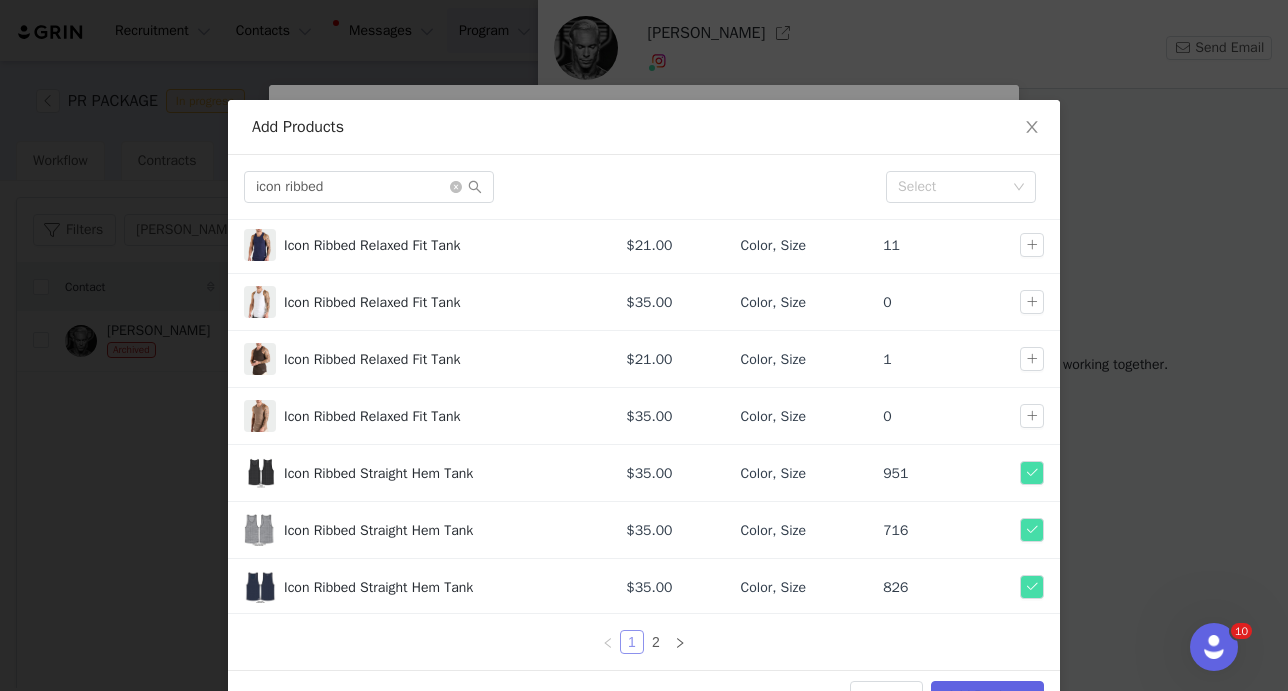 scroll, scrollTop: 219, scrollLeft: 0, axis: vertical 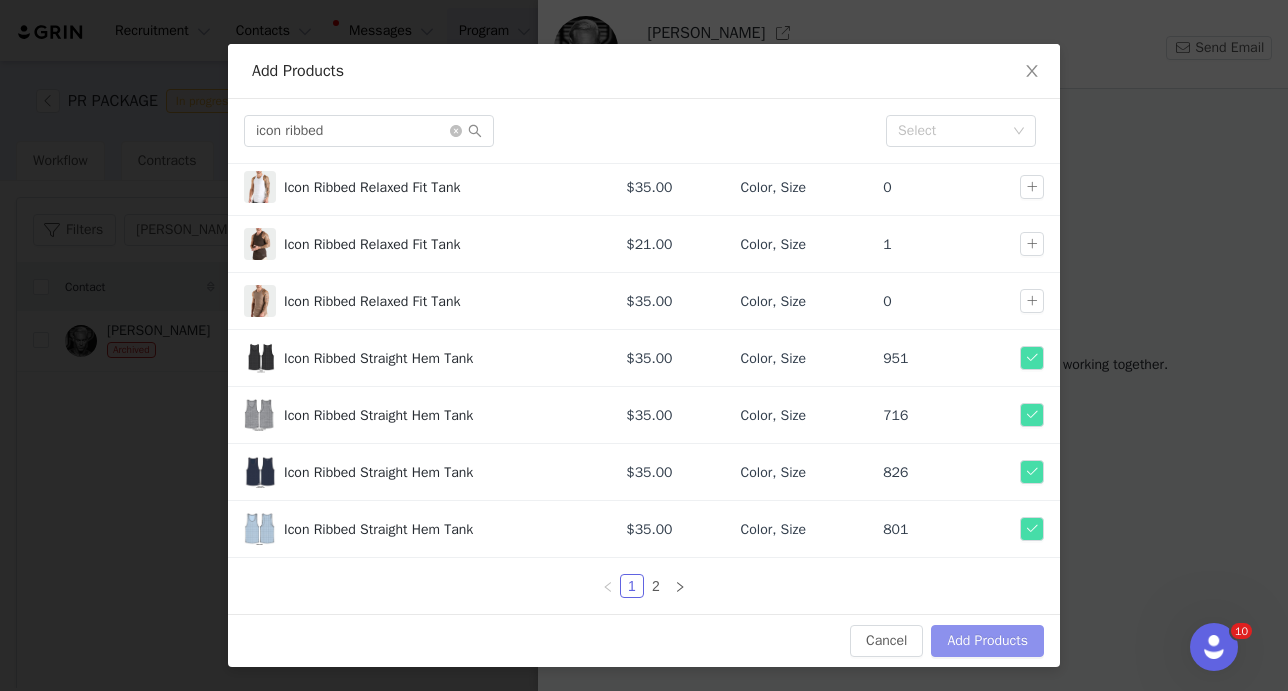 click on "Add Products" at bounding box center (987, 641) 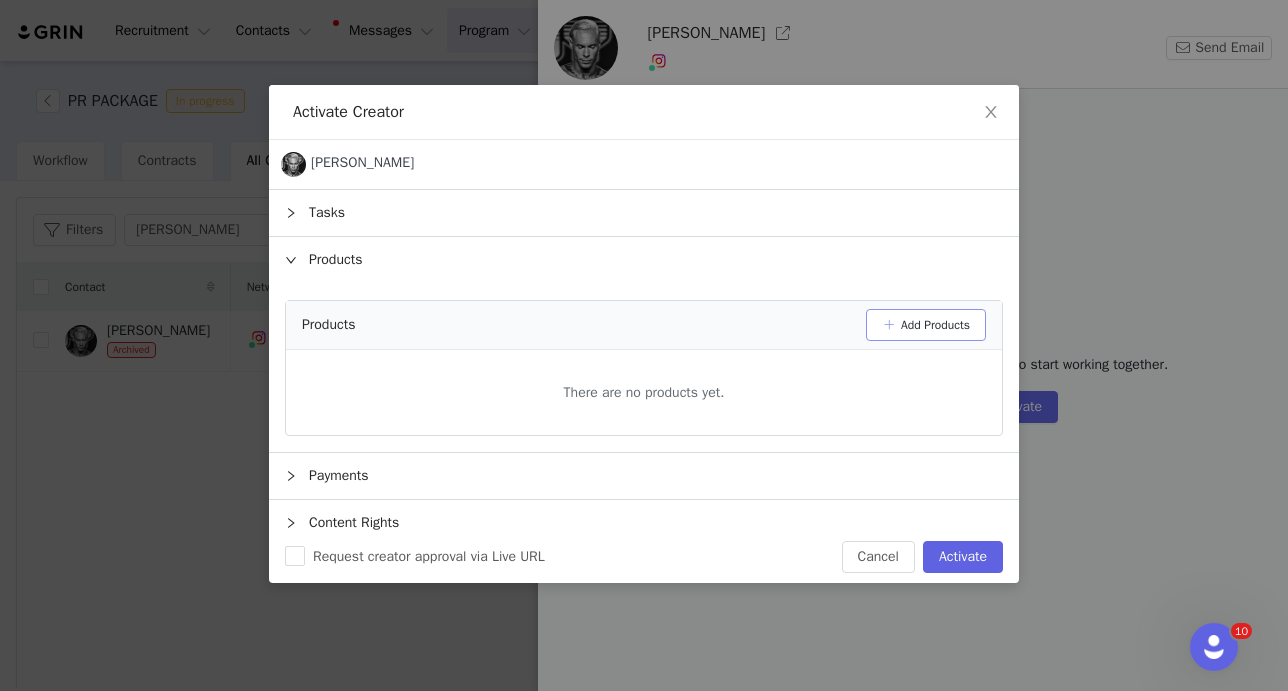 scroll, scrollTop: 0, scrollLeft: 0, axis: both 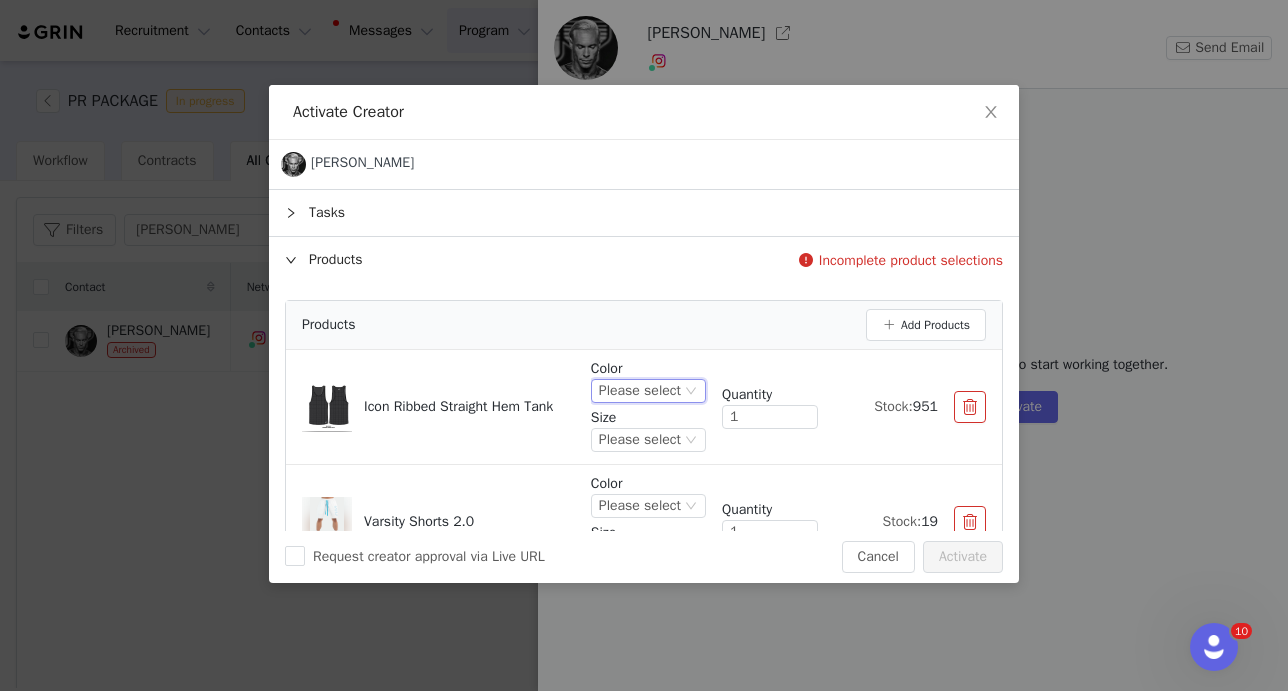 click on "Please select" at bounding box center [640, 391] 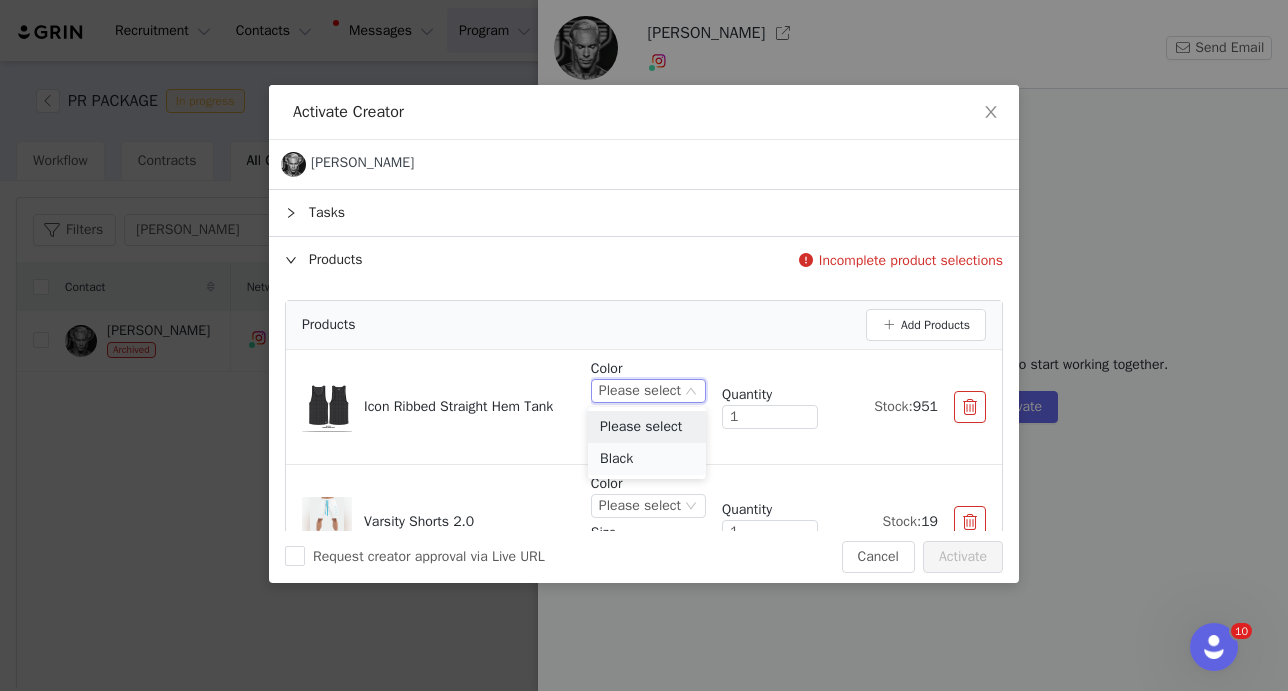 click on "Black" at bounding box center (647, 459) 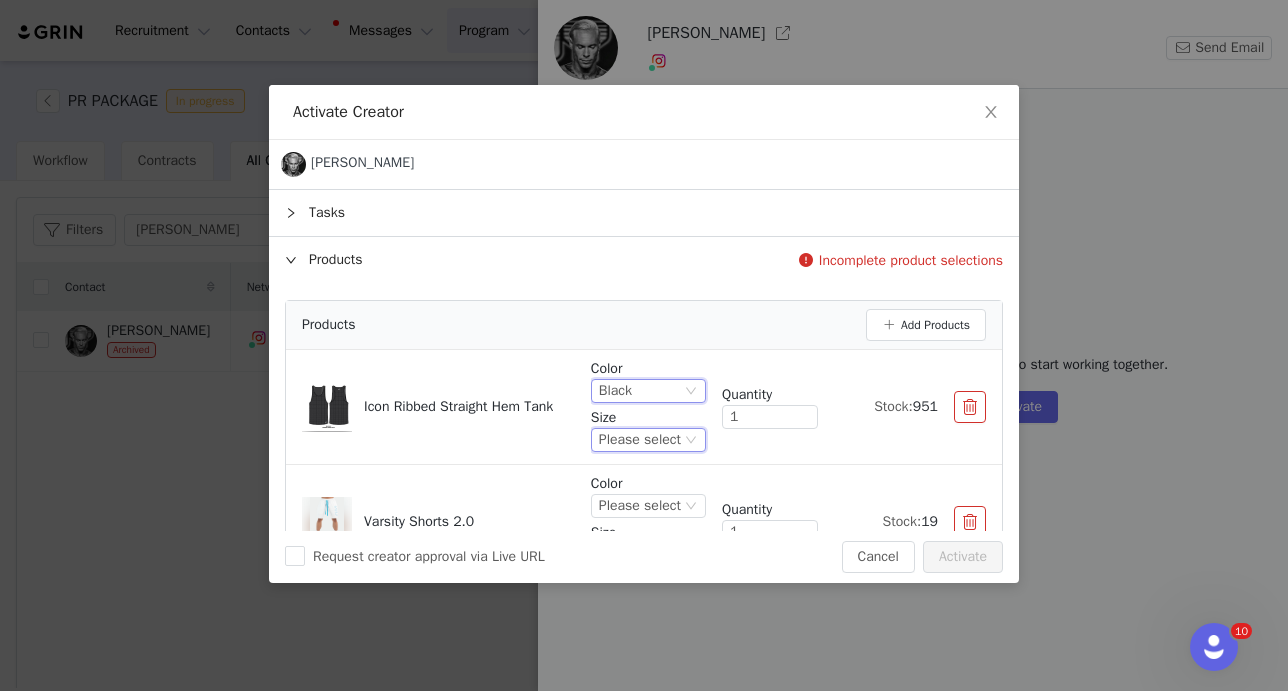 click on "Please select" at bounding box center (640, 440) 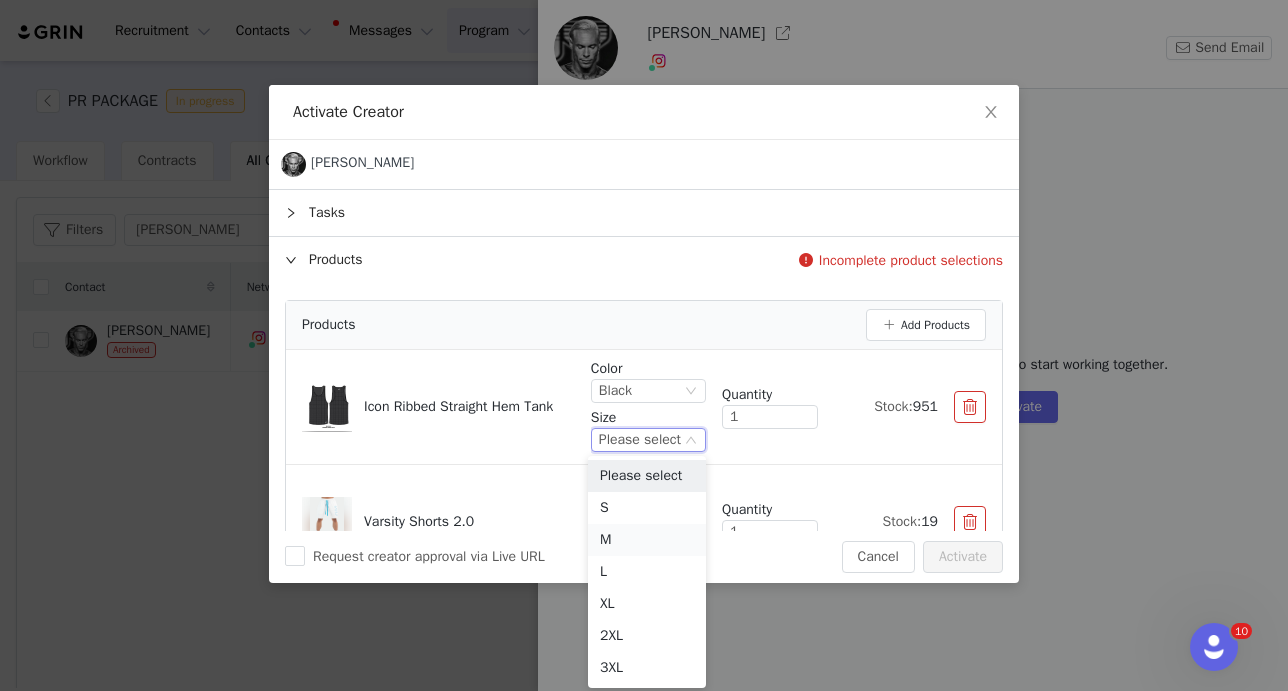 click on "M" at bounding box center [647, 540] 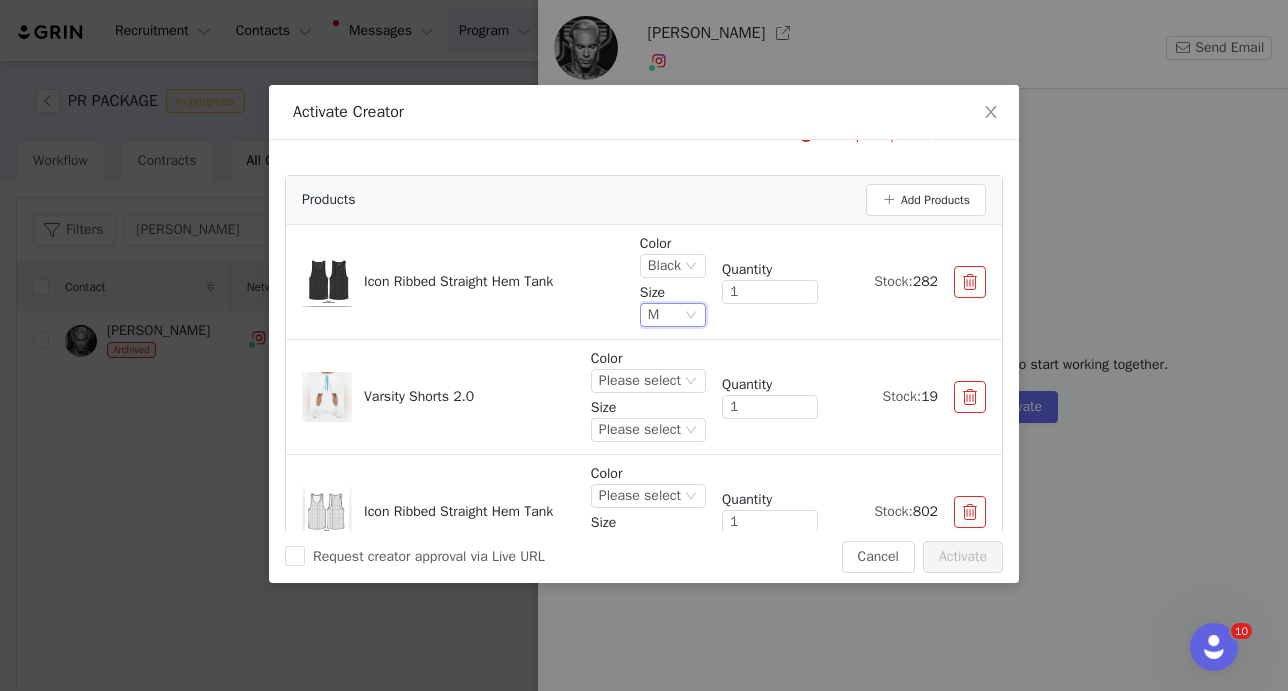 scroll, scrollTop: 162, scrollLeft: 0, axis: vertical 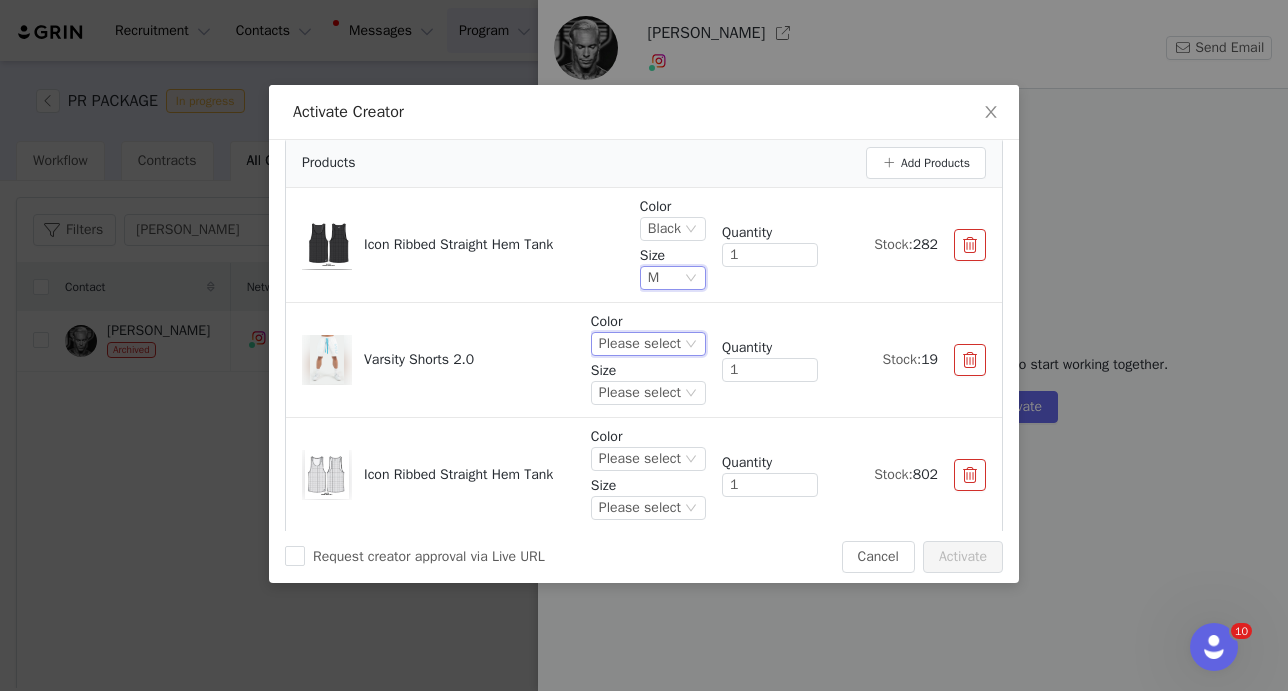 click on "Please select" at bounding box center [640, 344] 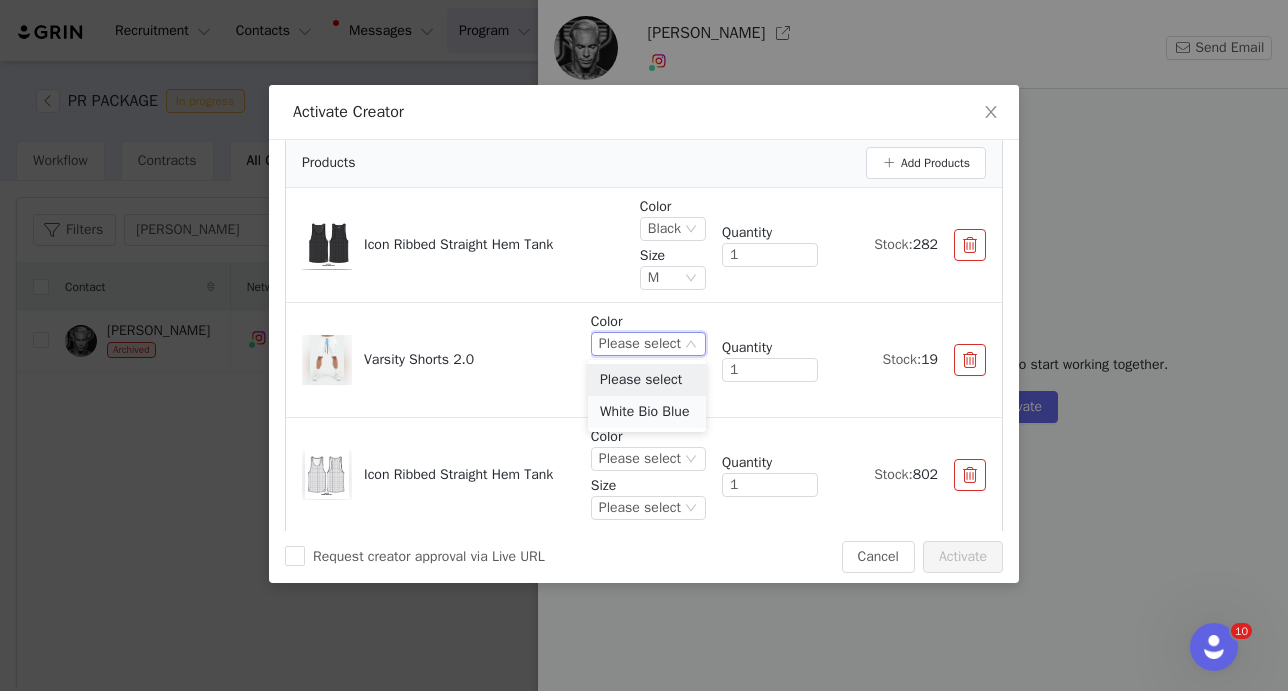 click on "White Bio Blue" at bounding box center (647, 412) 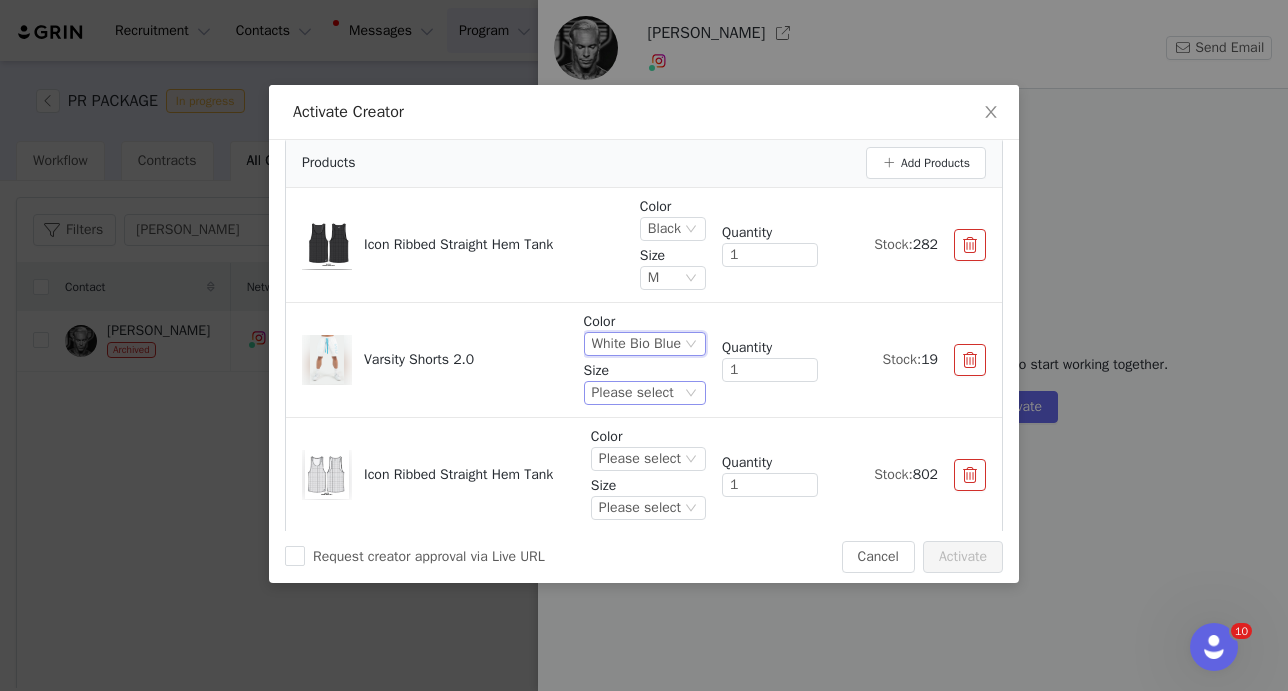 click on "Please select" at bounding box center [633, 393] 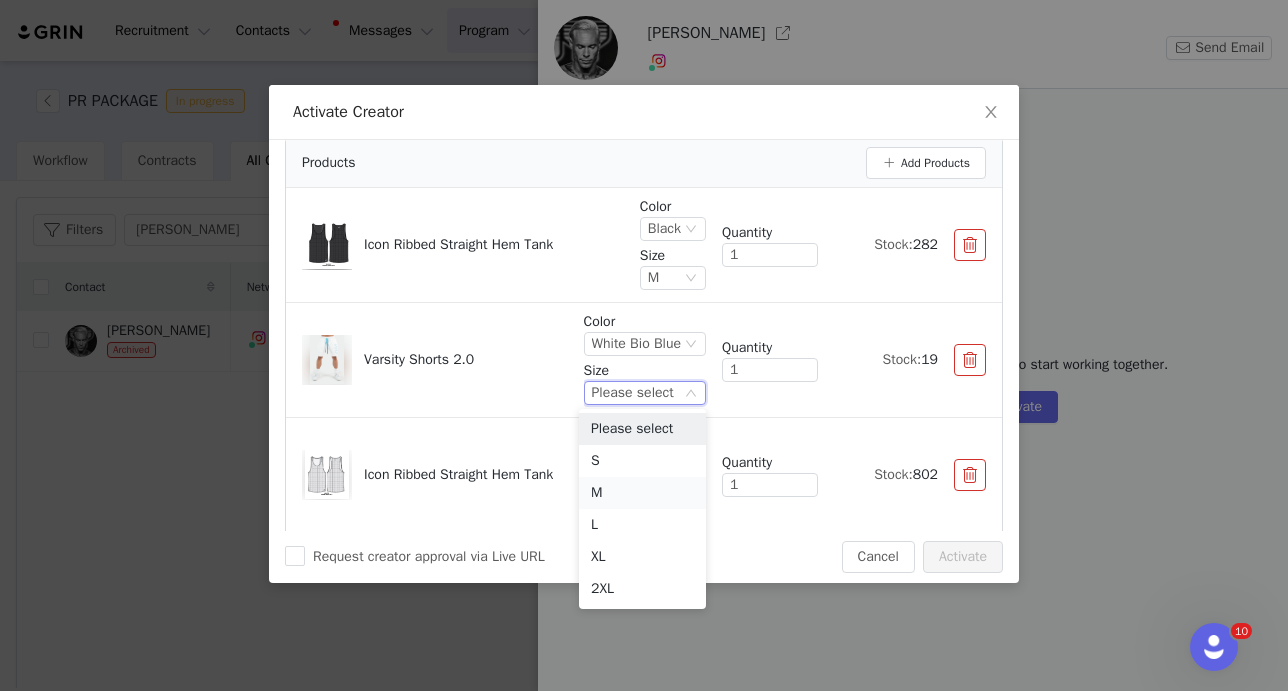 click on "M" at bounding box center (642, 493) 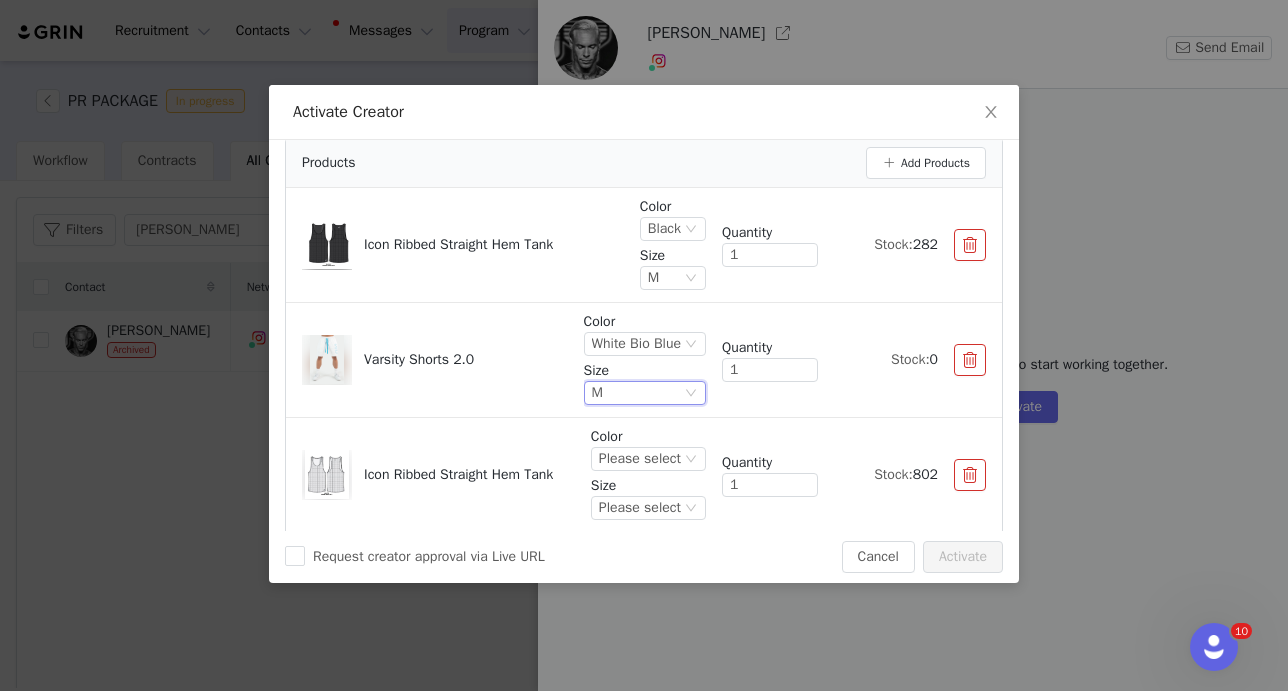 scroll, scrollTop: 243, scrollLeft: 0, axis: vertical 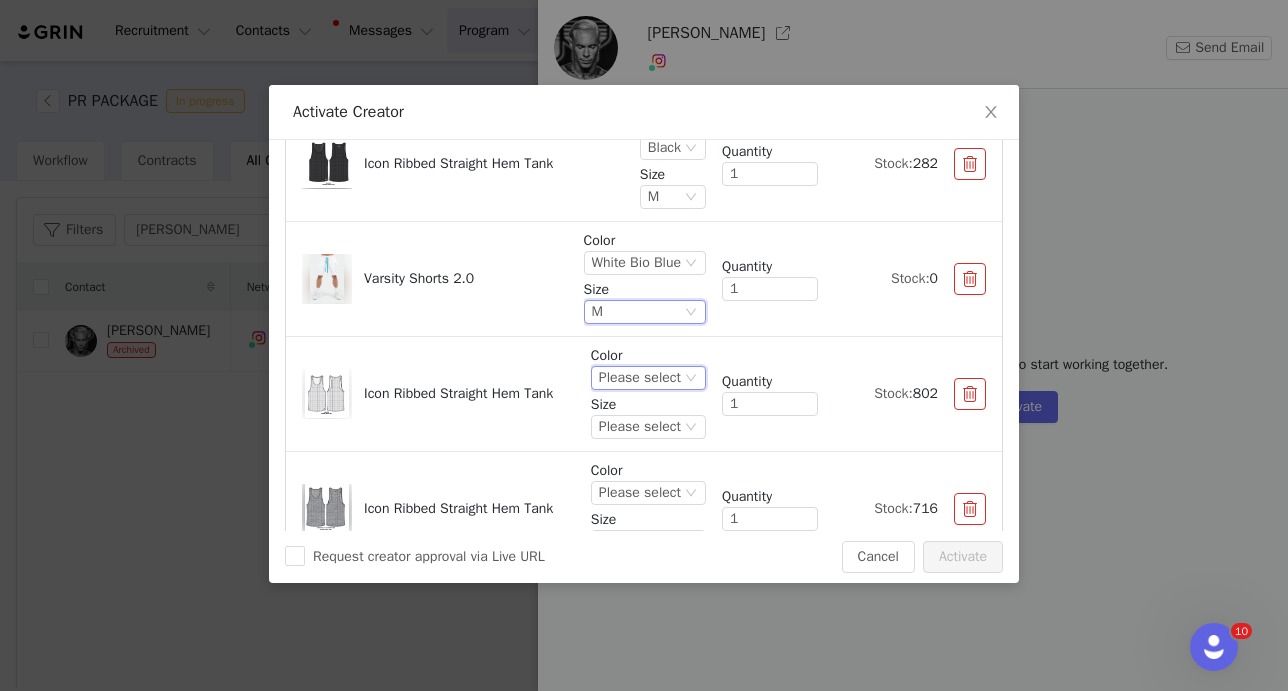 click on "Please select" at bounding box center (640, 378) 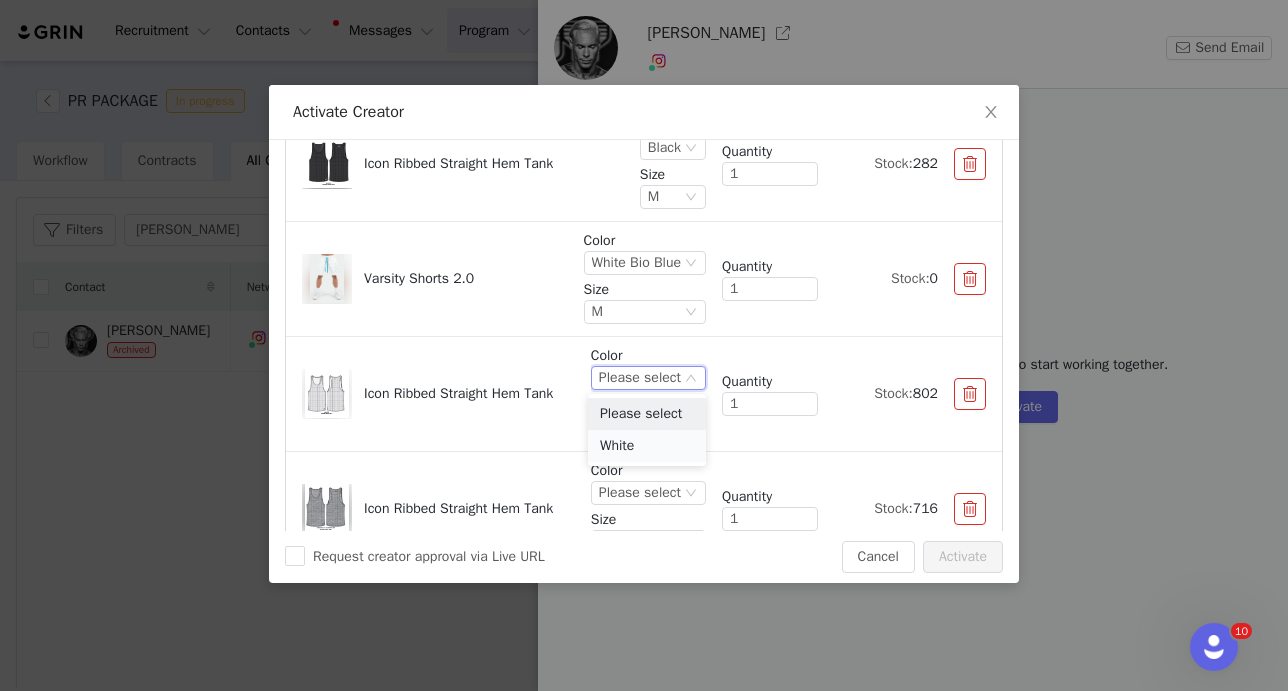 click on "White" at bounding box center (647, 446) 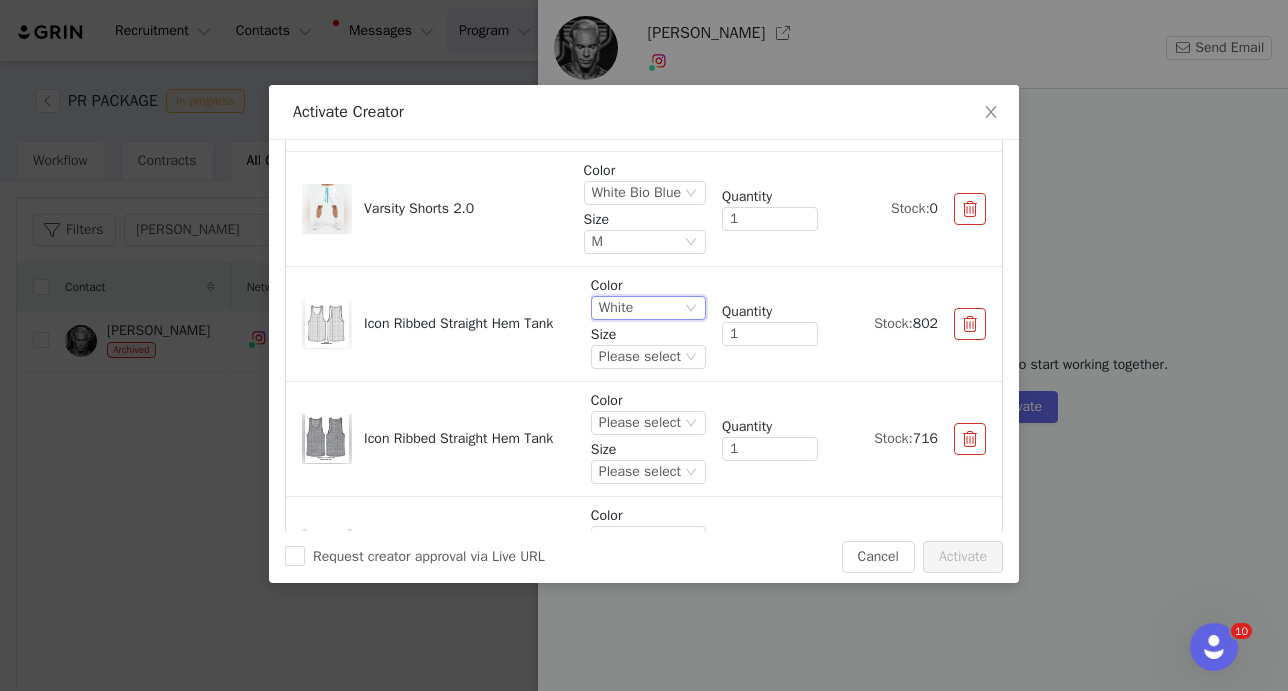 scroll, scrollTop: 323, scrollLeft: 0, axis: vertical 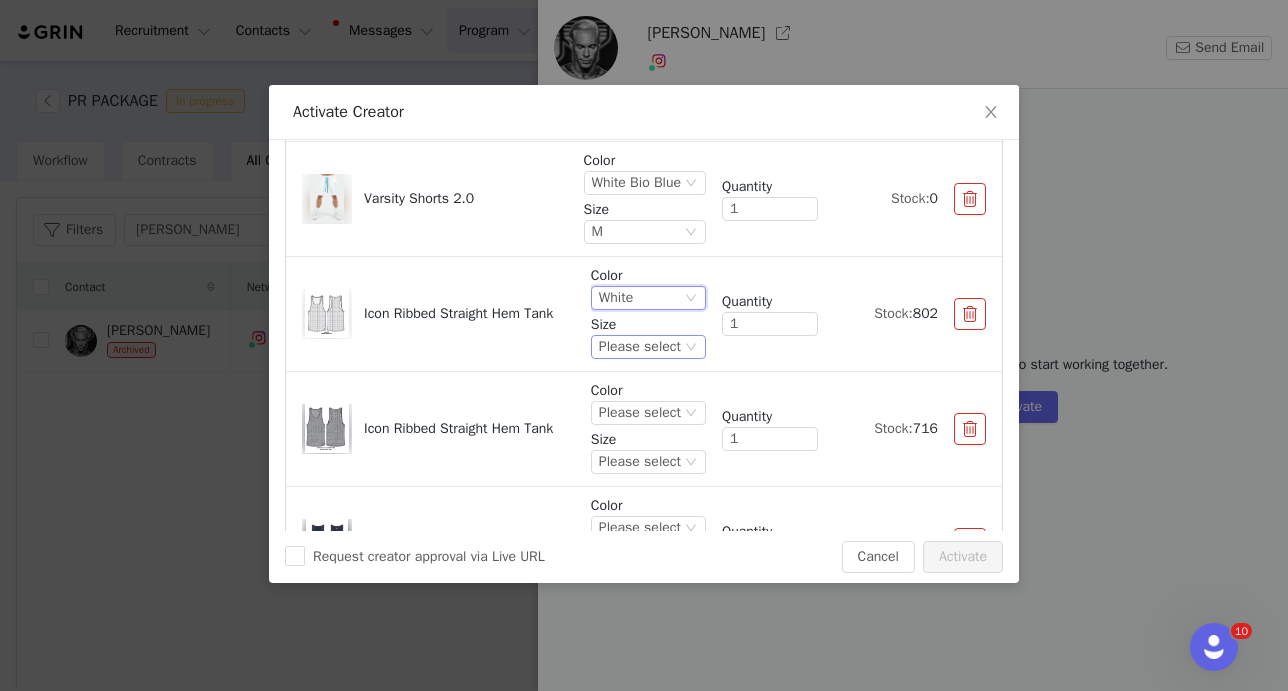 click on "Please select" at bounding box center [640, 347] 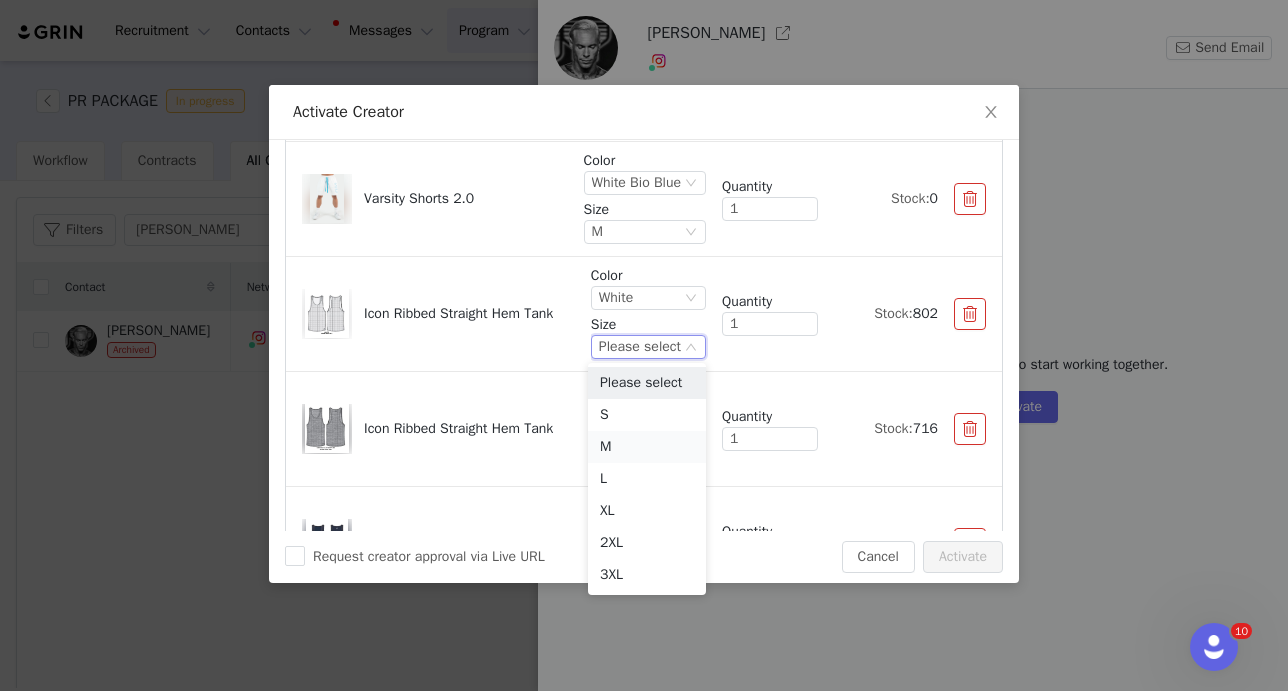 click on "M" at bounding box center (647, 447) 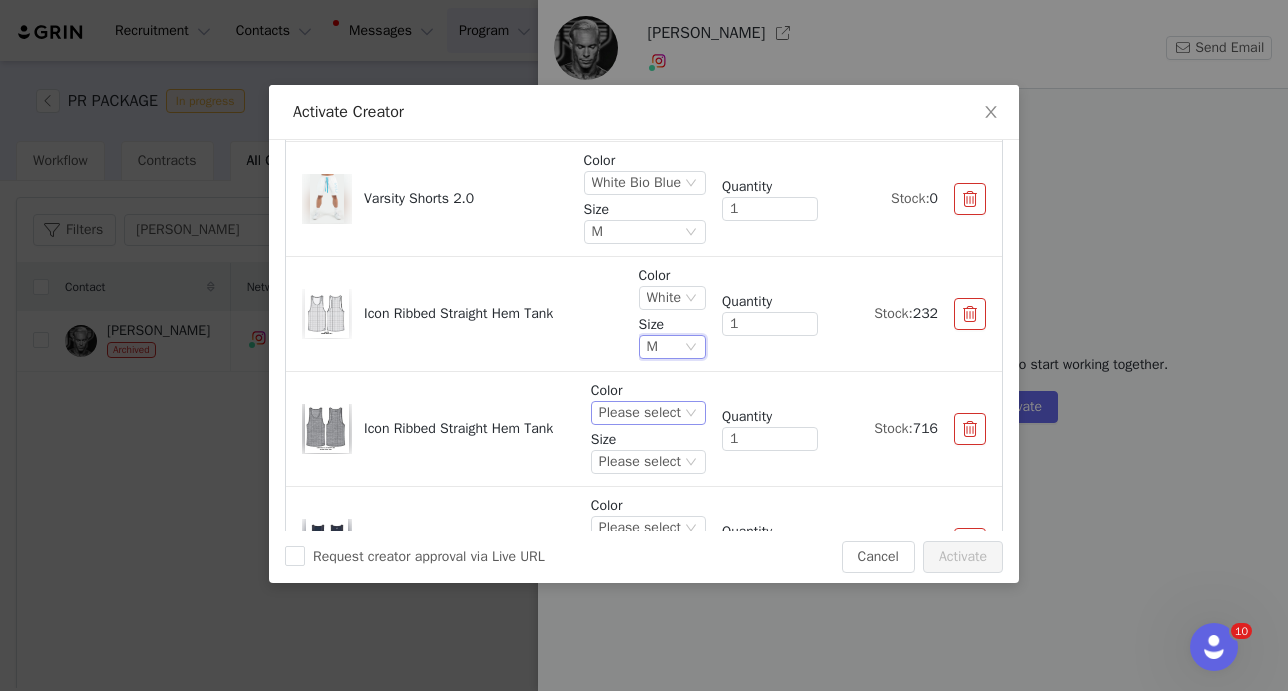 click on "Please select" at bounding box center (640, 413) 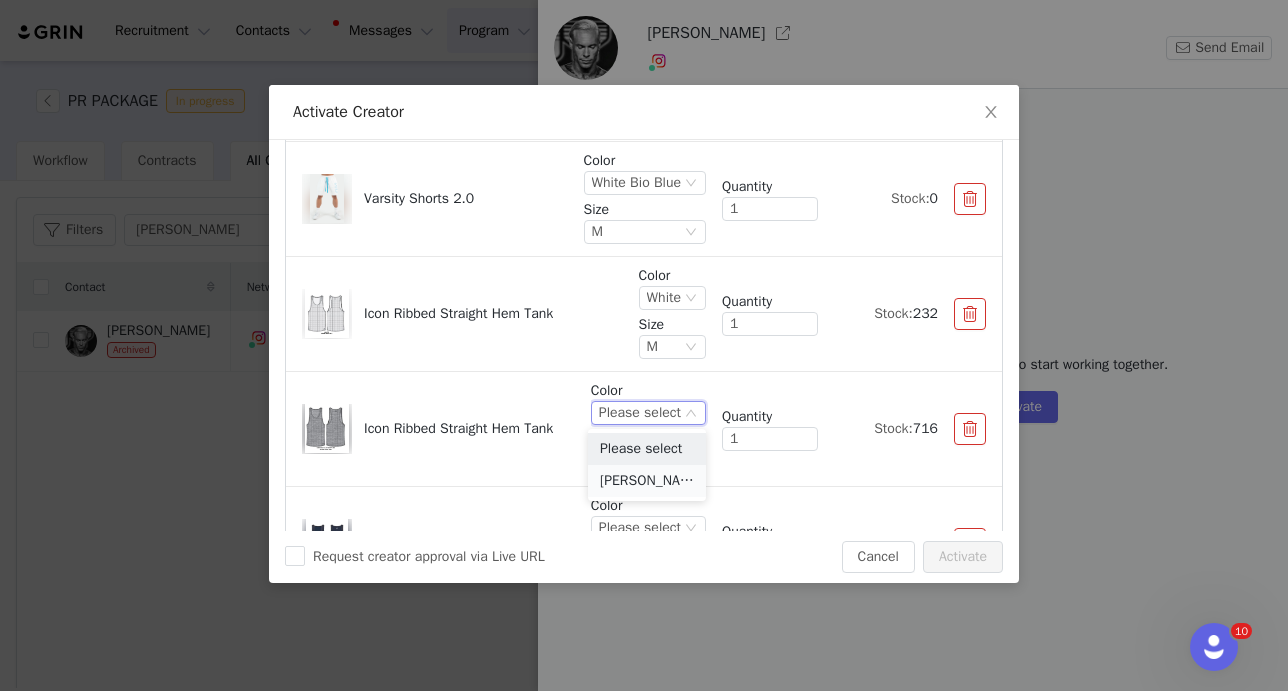 click on "Gray Heather" at bounding box center [647, 481] 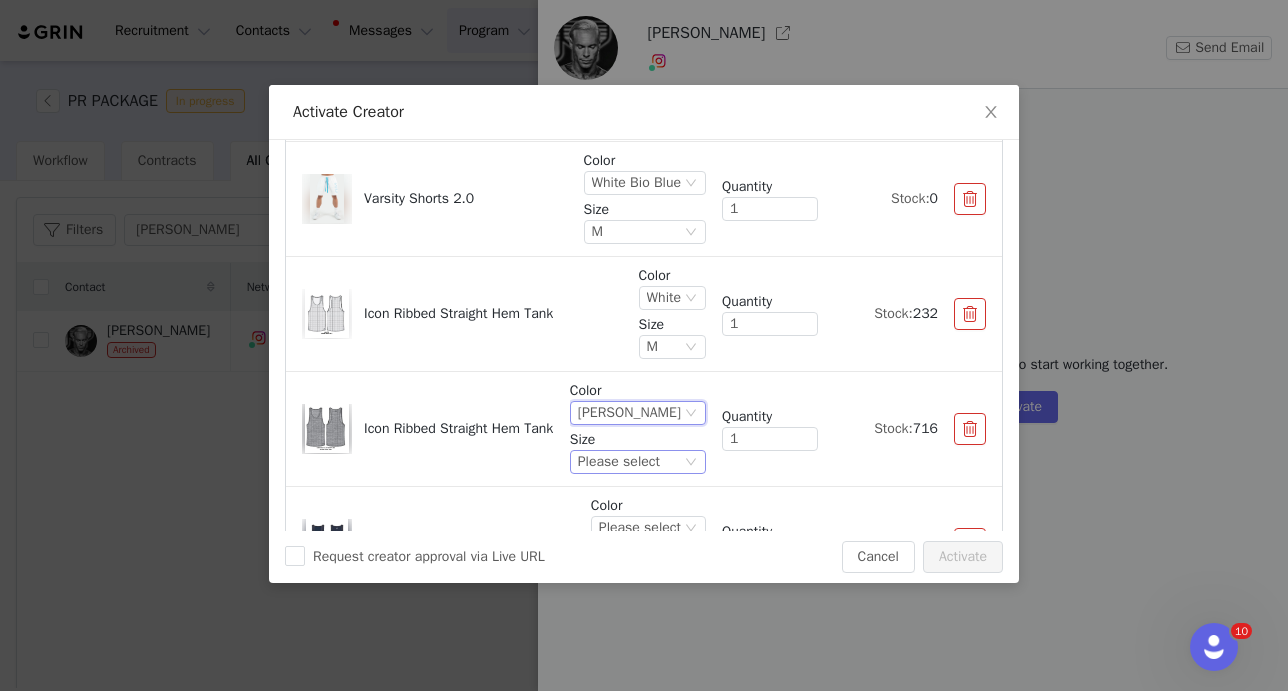 click on "Please select" at bounding box center (619, 462) 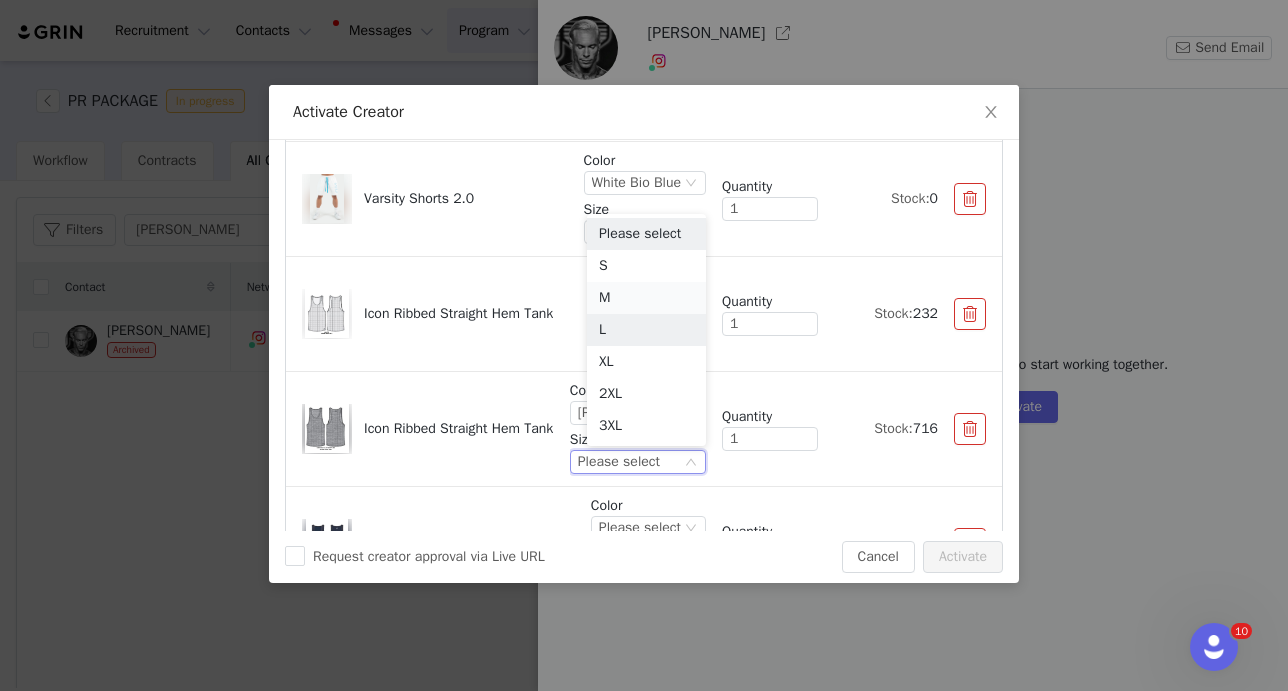click on "M" at bounding box center [646, 298] 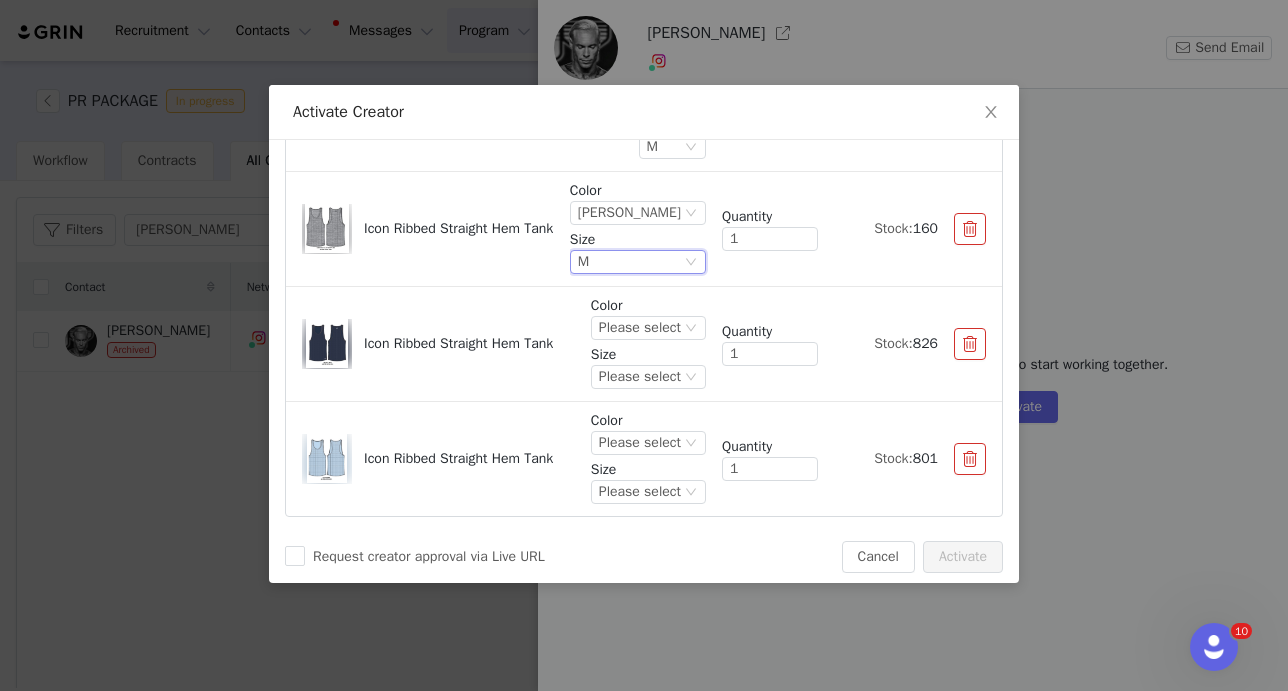 scroll, scrollTop: 522, scrollLeft: 0, axis: vertical 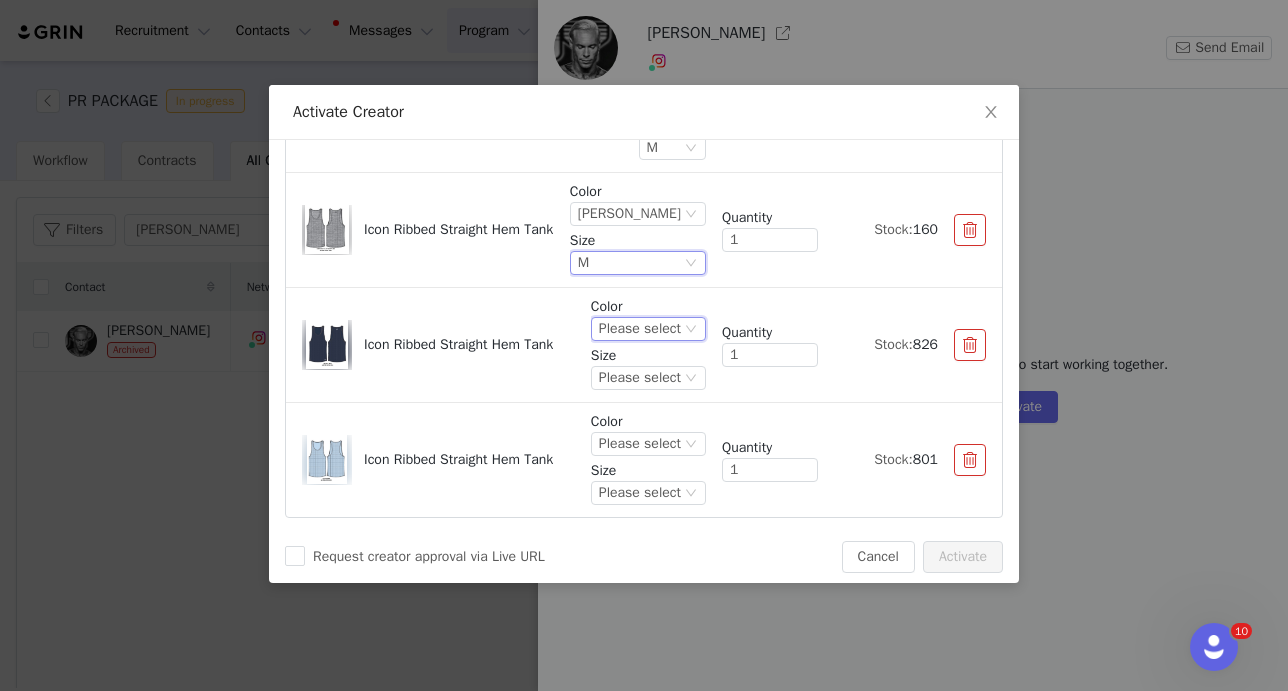 click on "Please select" at bounding box center [640, 329] 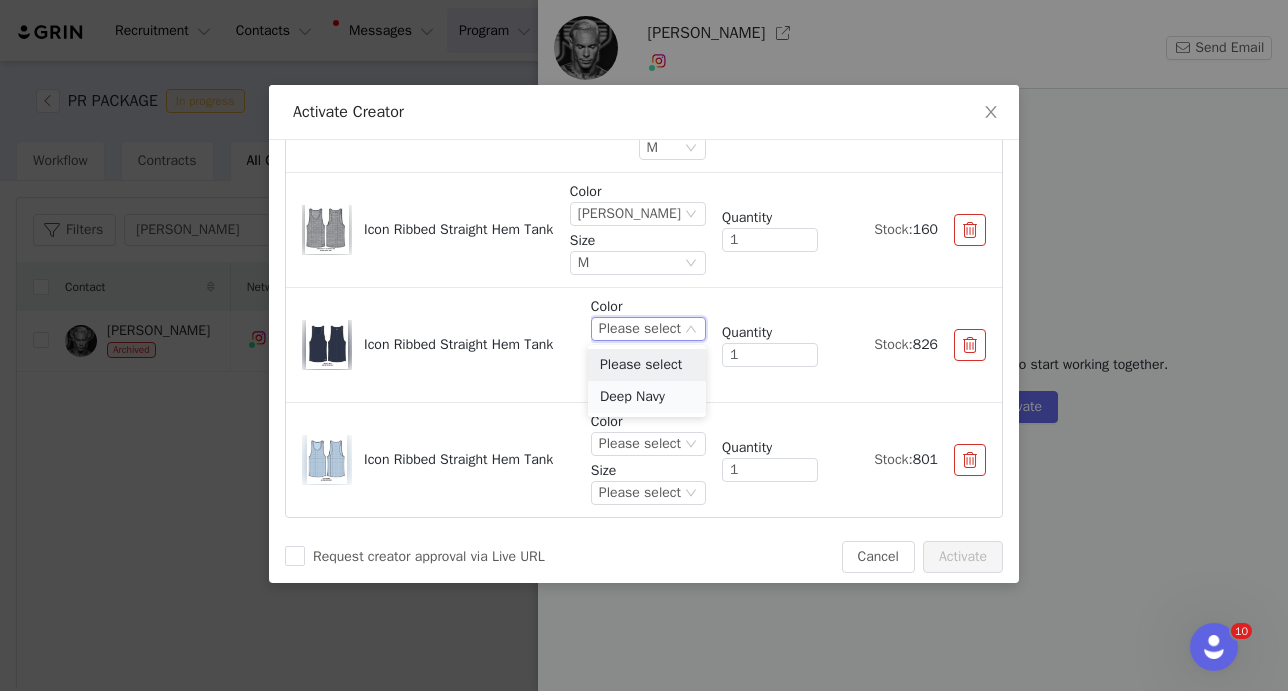 click on "Deep Navy" at bounding box center (647, 397) 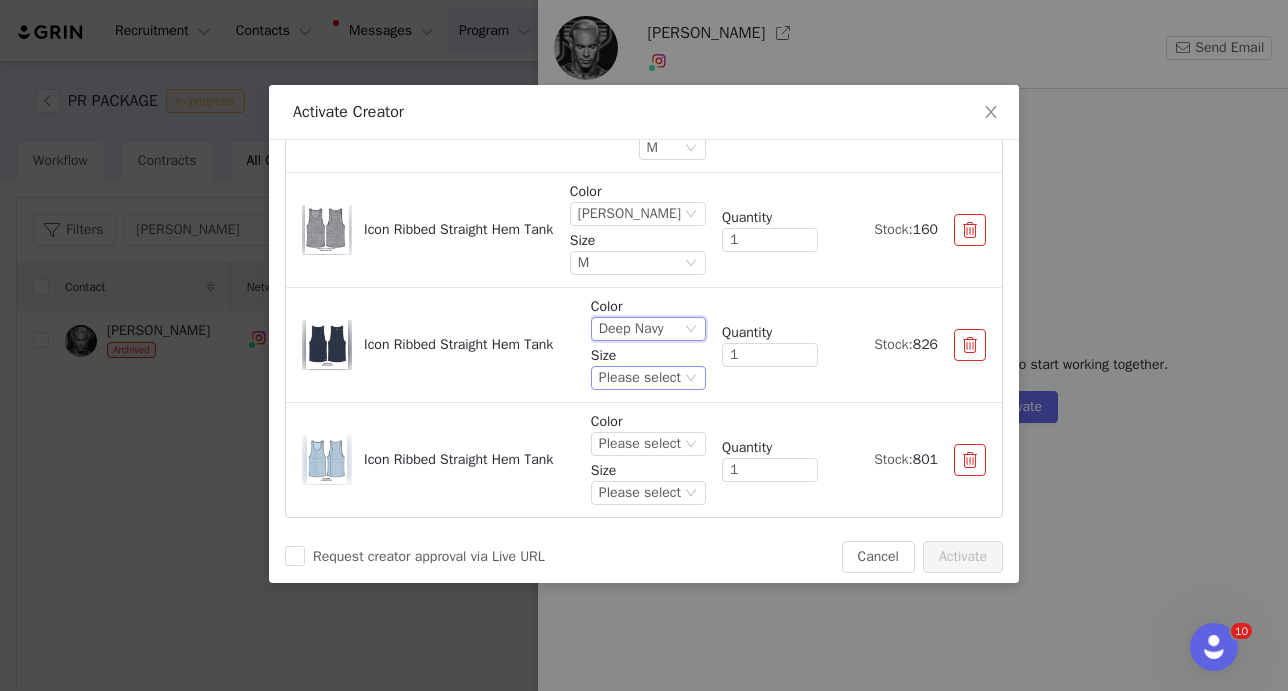 click on "Please select" at bounding box center [640, 378] 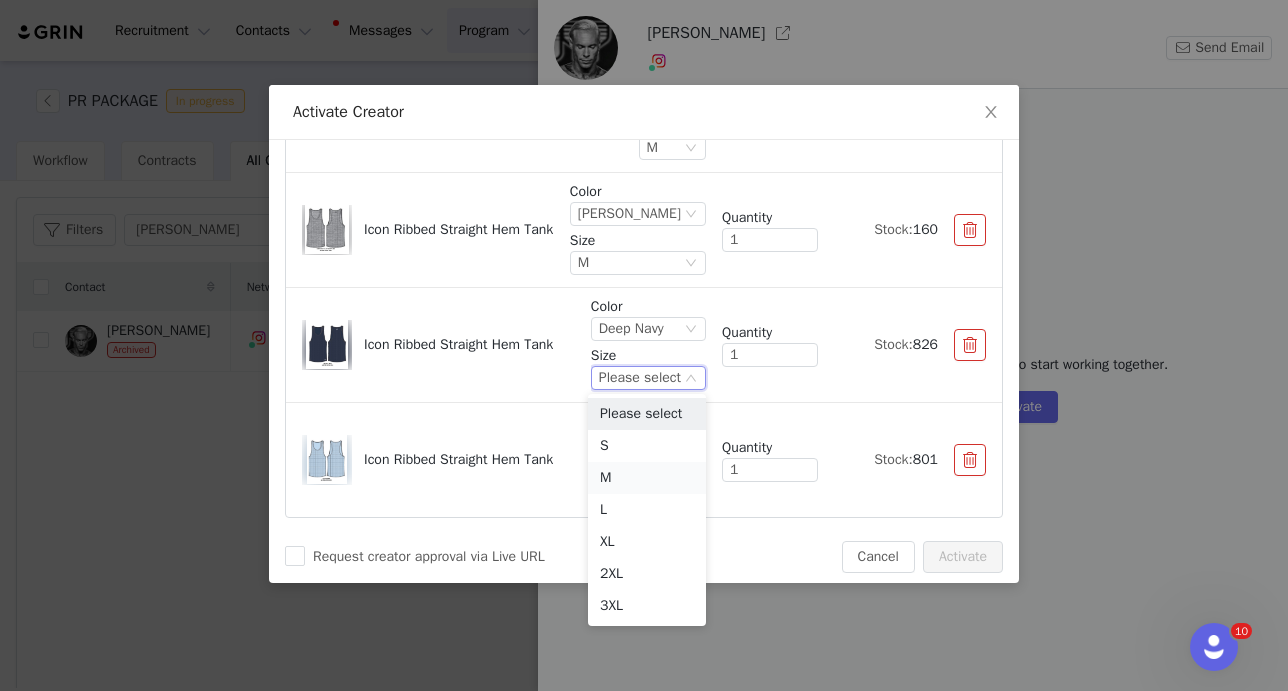 click on "M" at bounding box center [647, 478] 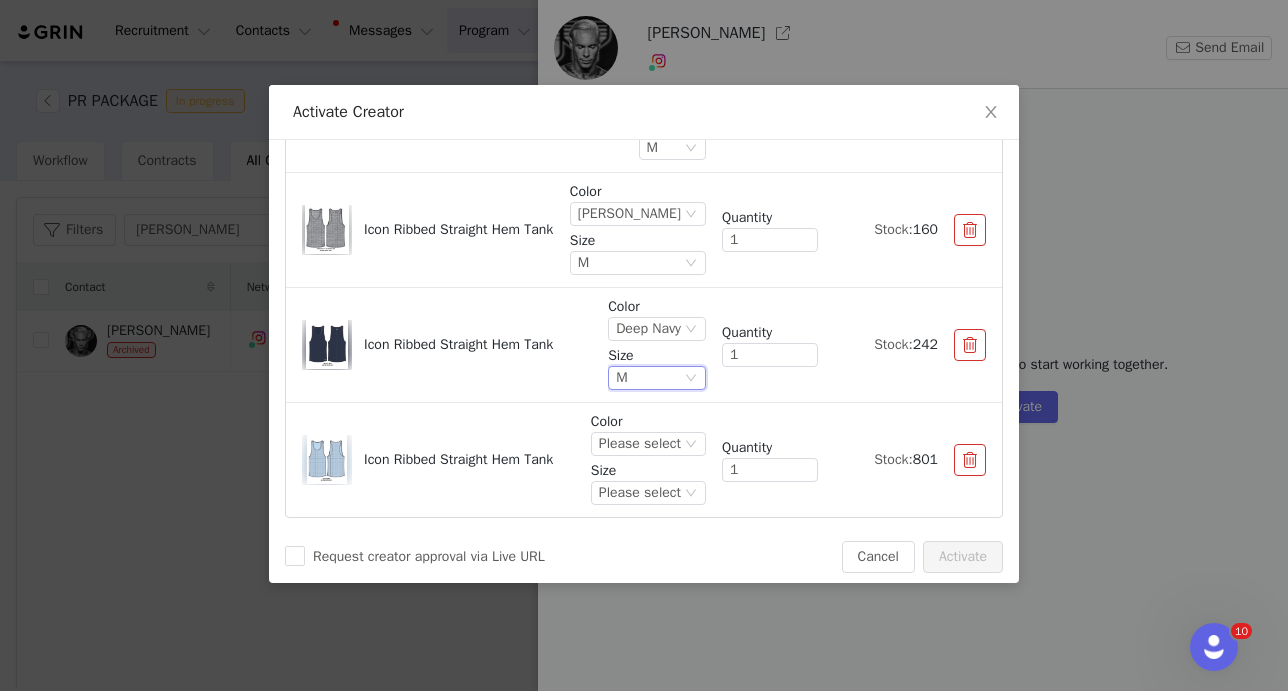 scroll, scrollTop: 667, scrollLeft: 0, axis: vertical 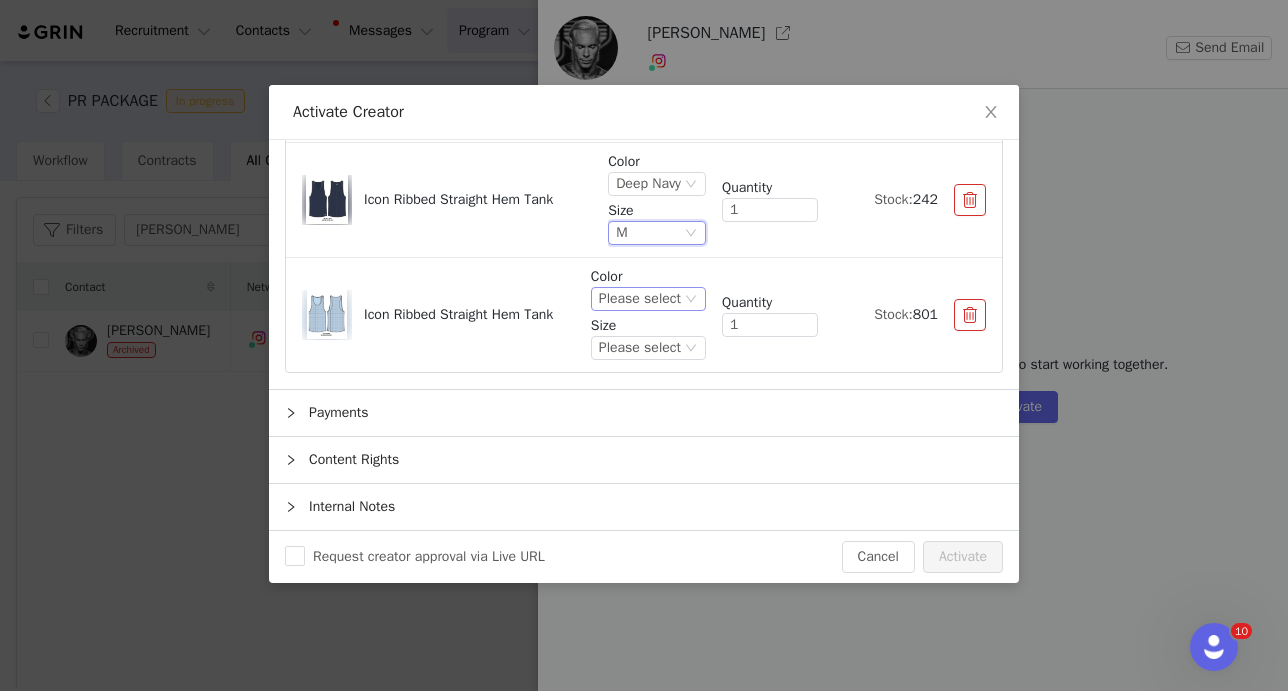 click on "Please select" at bounding box center (640, 299) 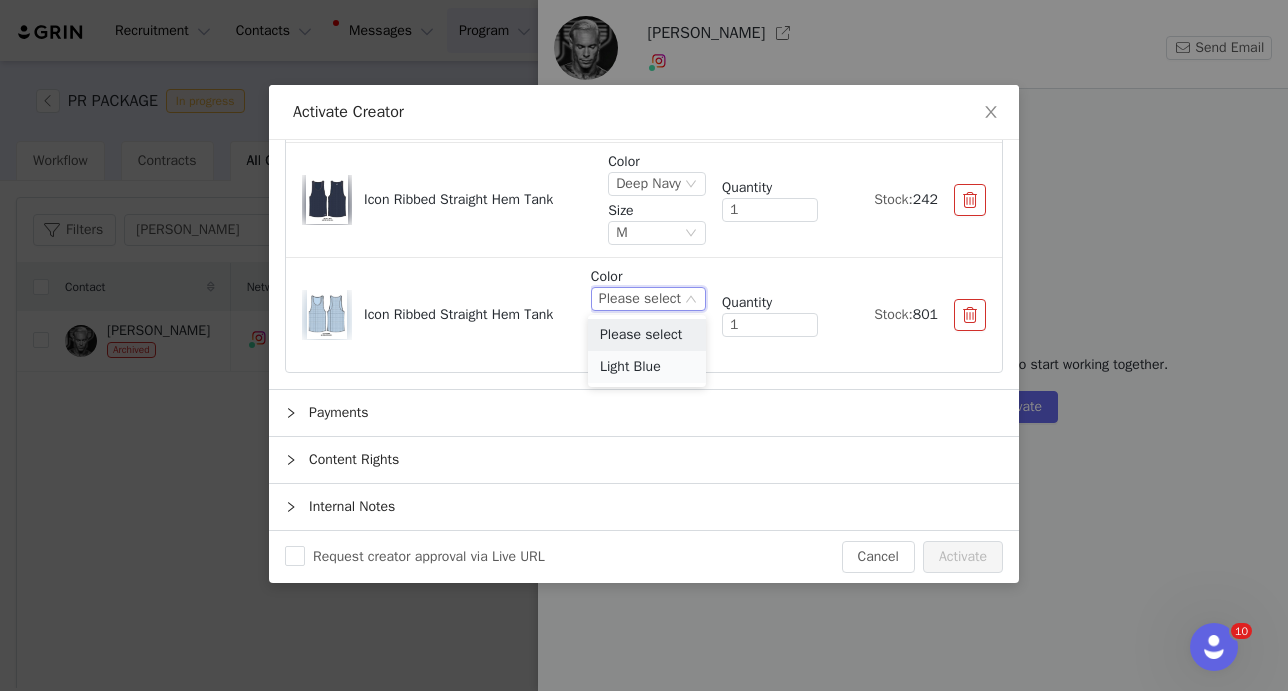 click on "Light Blue" at bounding box center [647, 367] 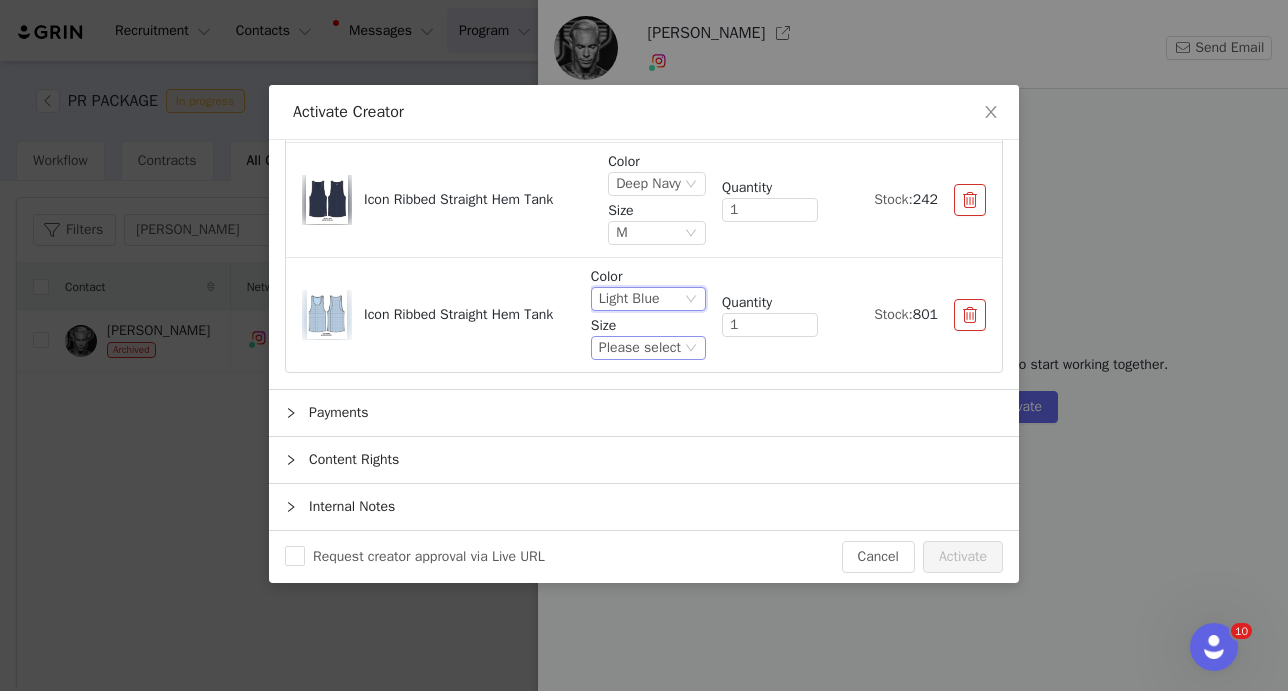 click on "Please select" at bounding box center (640, 348) 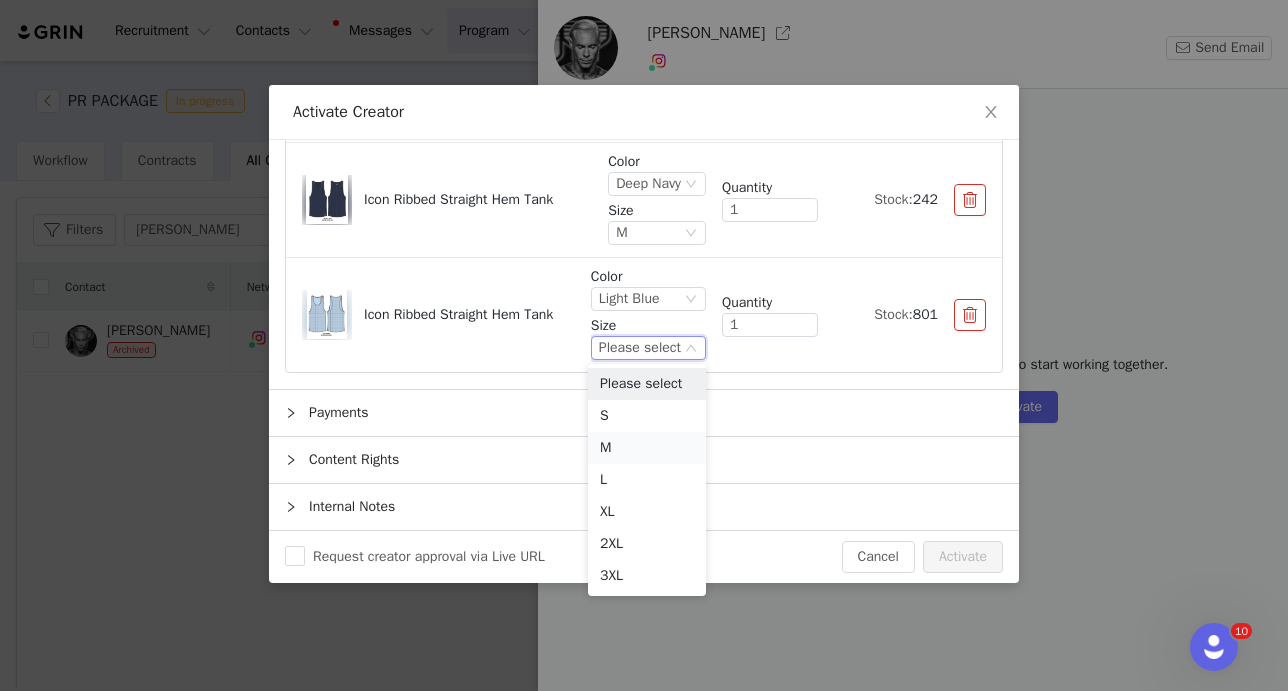 click on "M" at bounding box center (647, 448) 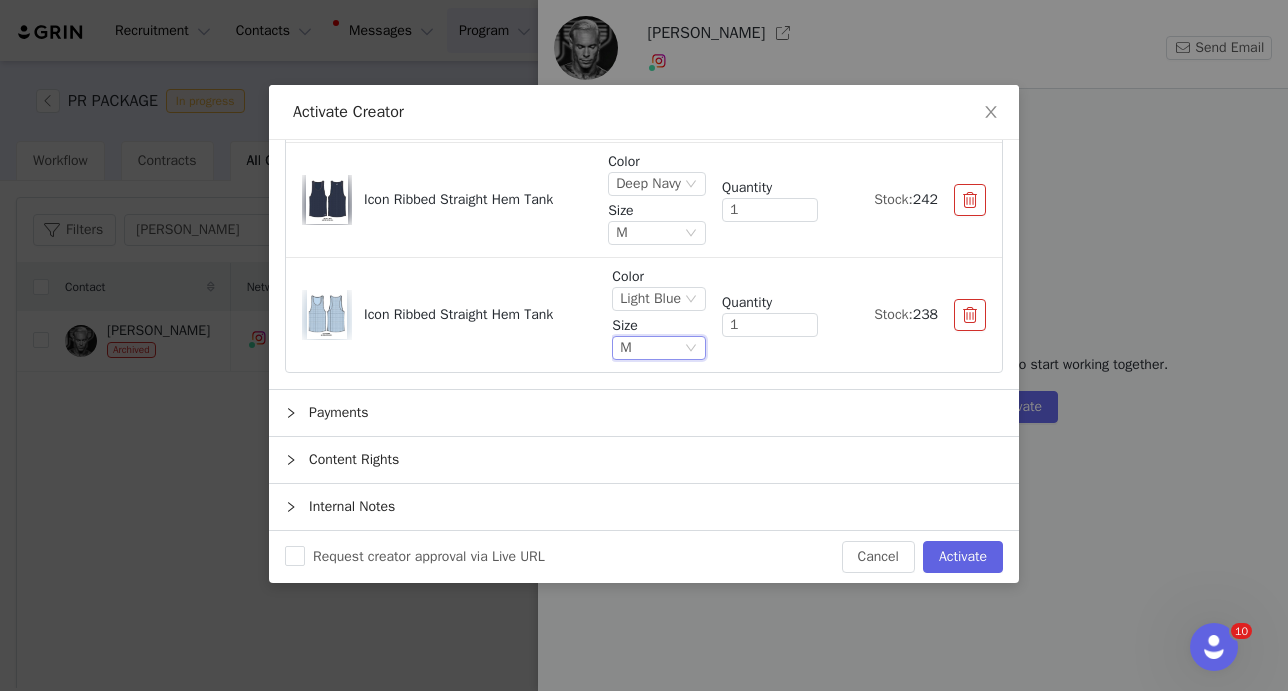 click on "Color Light Blue Size M Quantity 1  Stock:  238" at bounding box center [799, 315] 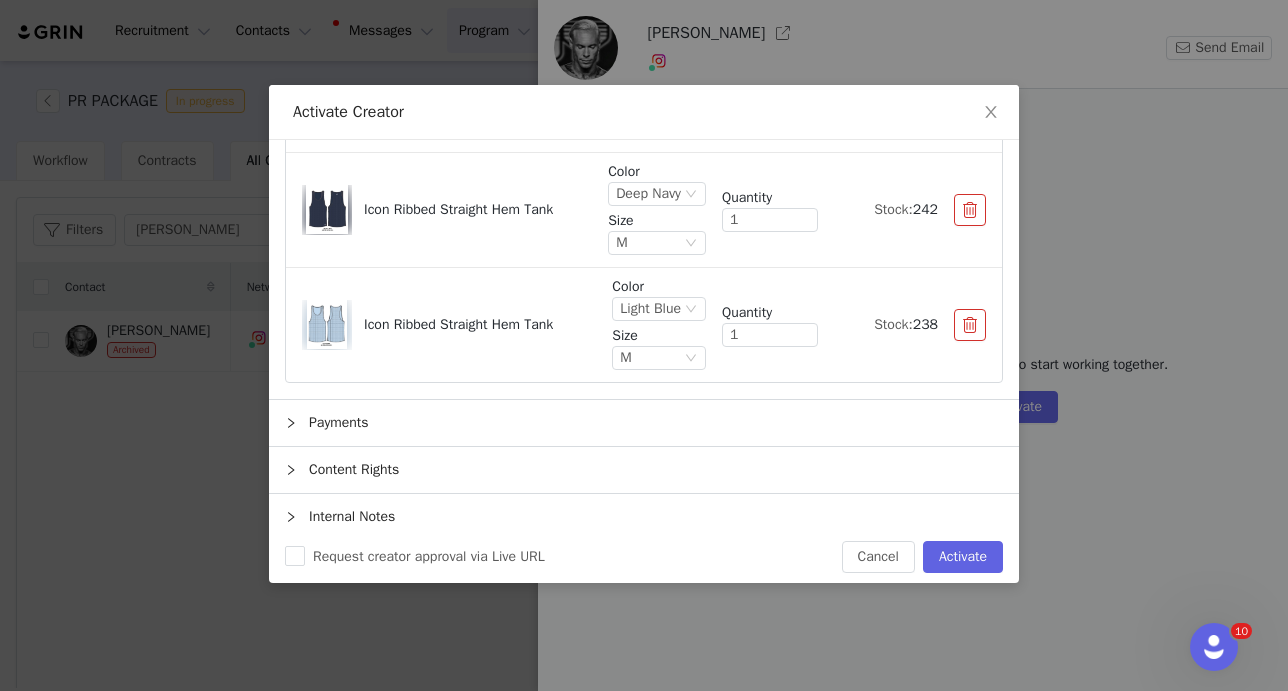 scroll, scrollTop: 667, scrollLeft: 0, axis: vertical 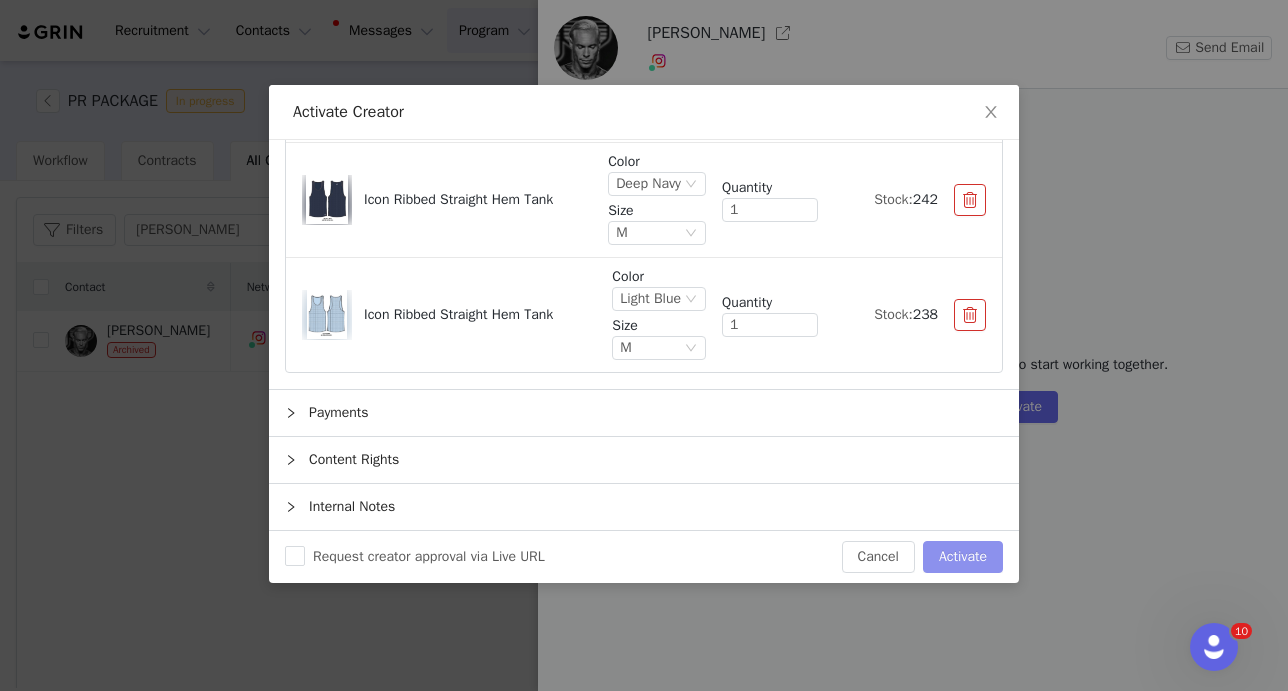 click on "Activate" at bounding box center (963, 557) 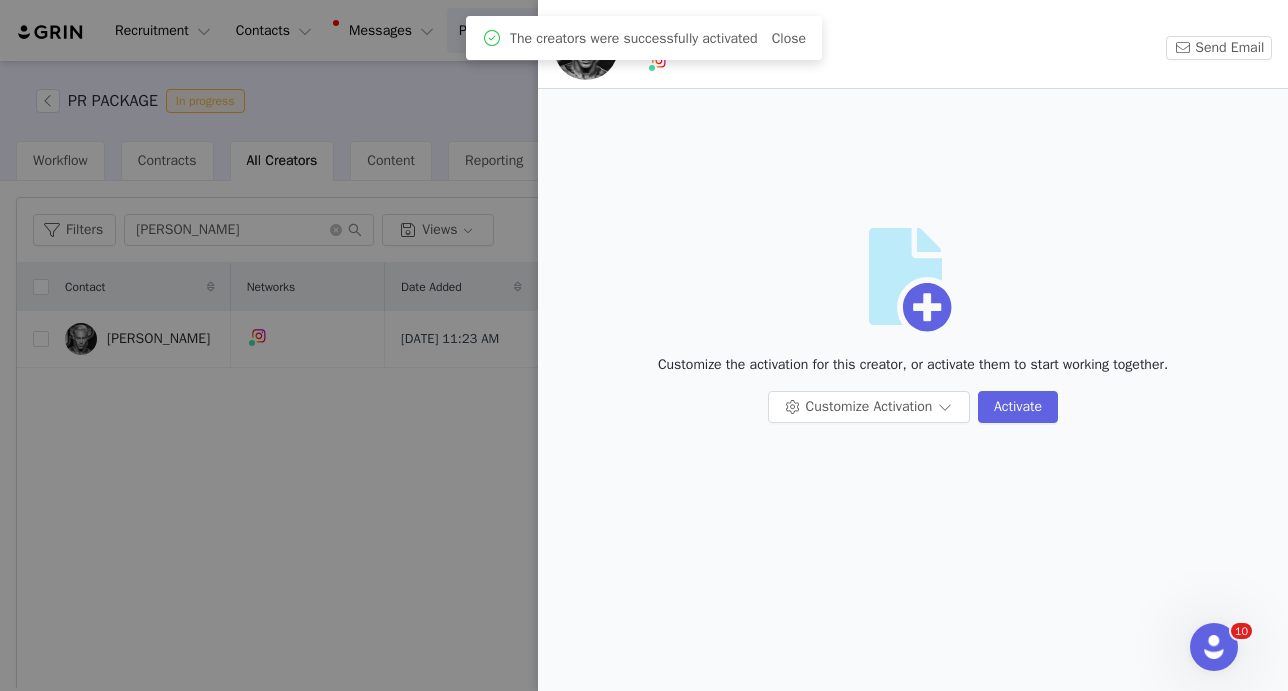 click at bounding box center [644, 345] 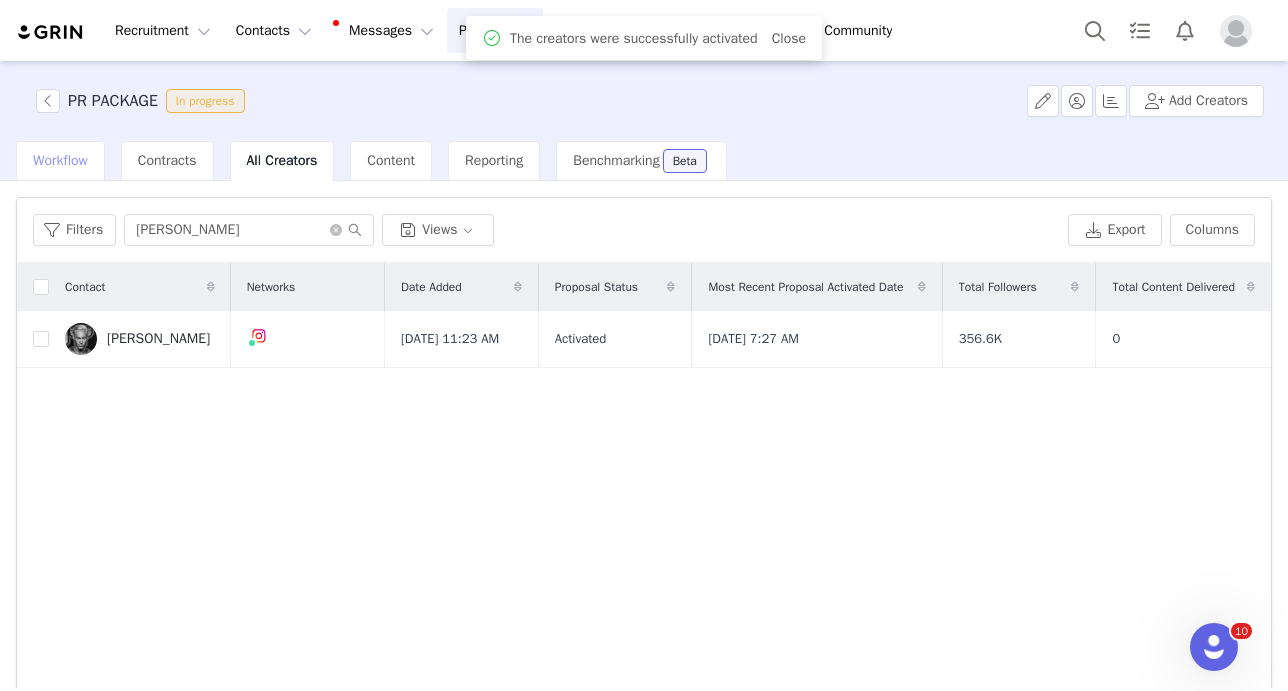 click on "Workflow" at bounding box center (60, 161) 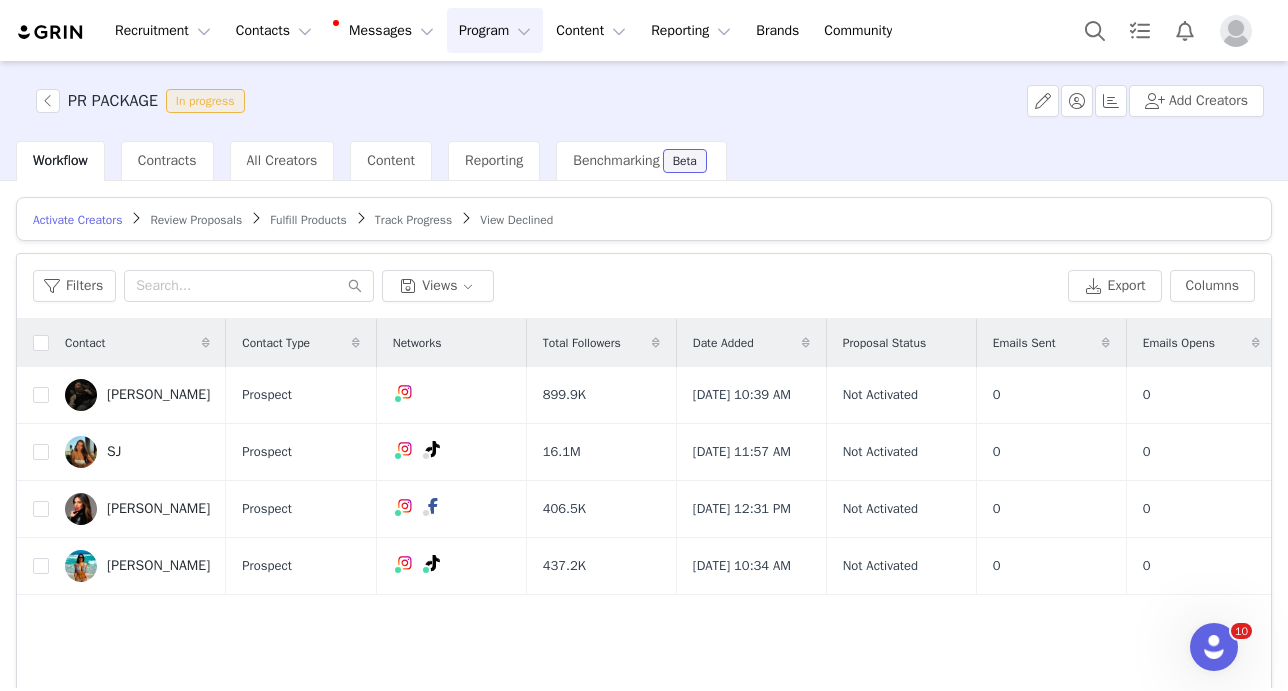 click on "Fulfill Products" at bounding box center (308, 220) 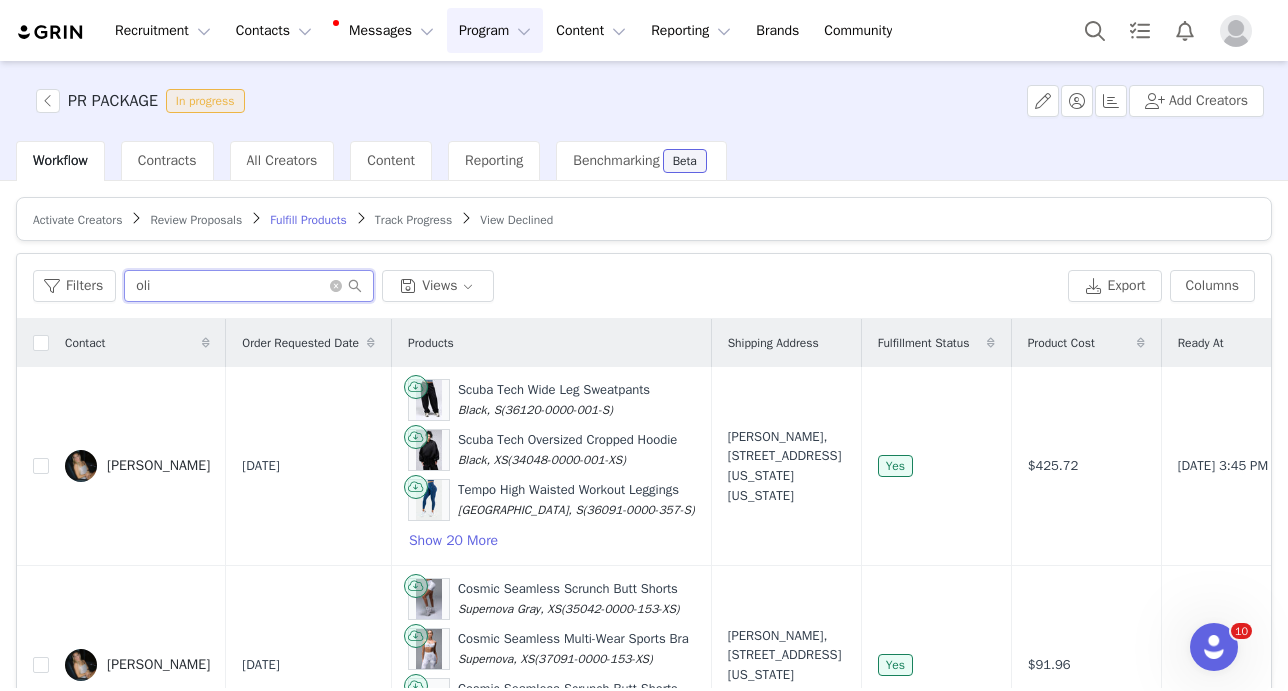 click on "oli" at bounding box center (249, 286) 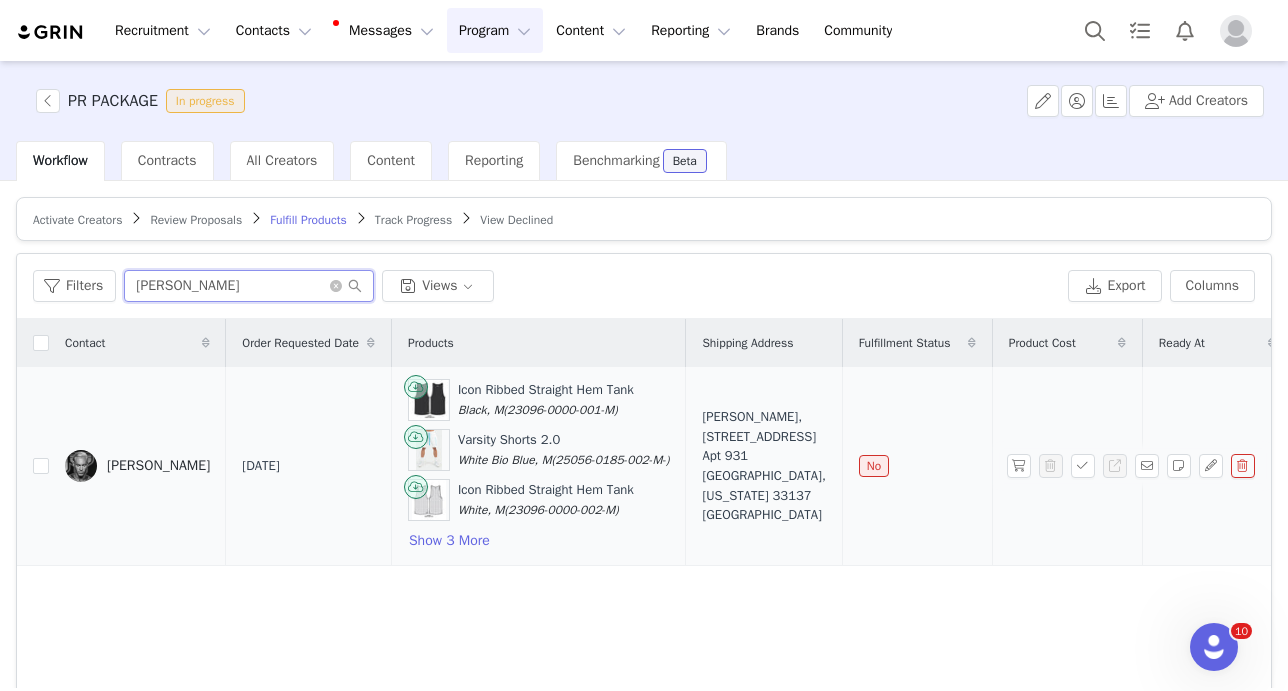 type on "anton" 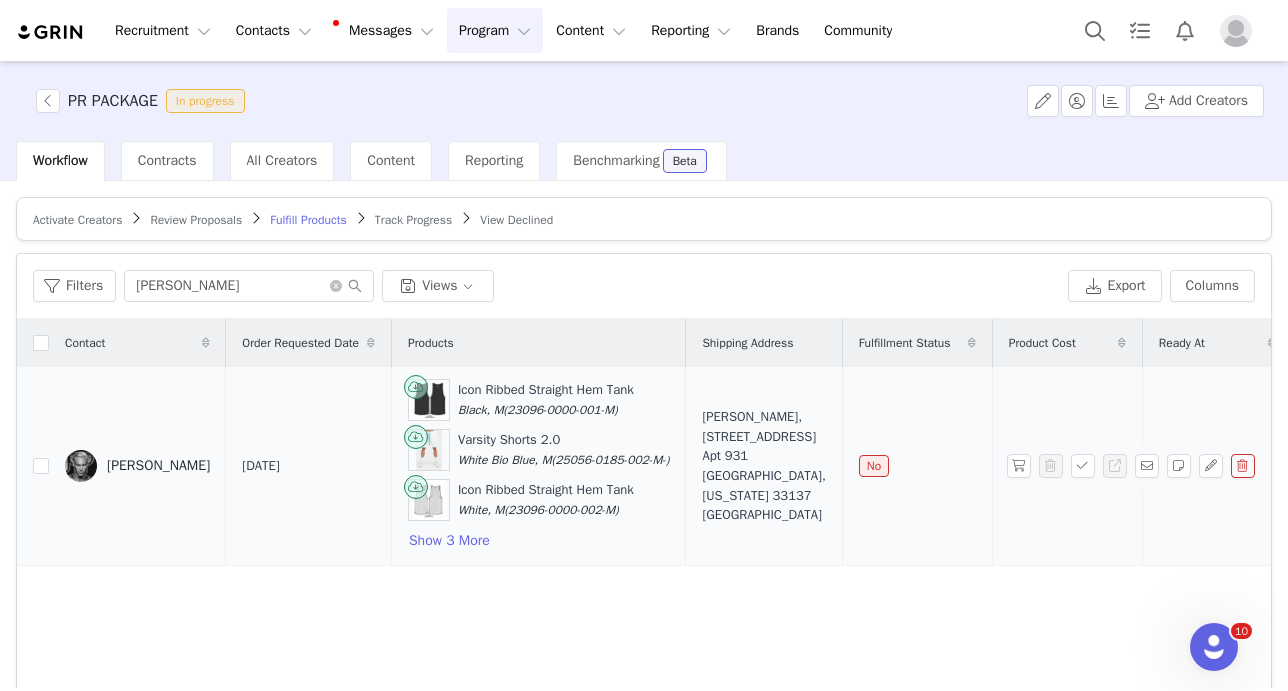 click on "Anton Antipov, 2222 NE 2nd Ave. Apt 931 Miami, Florida 33137 United States" at bounding box center (763, 465) 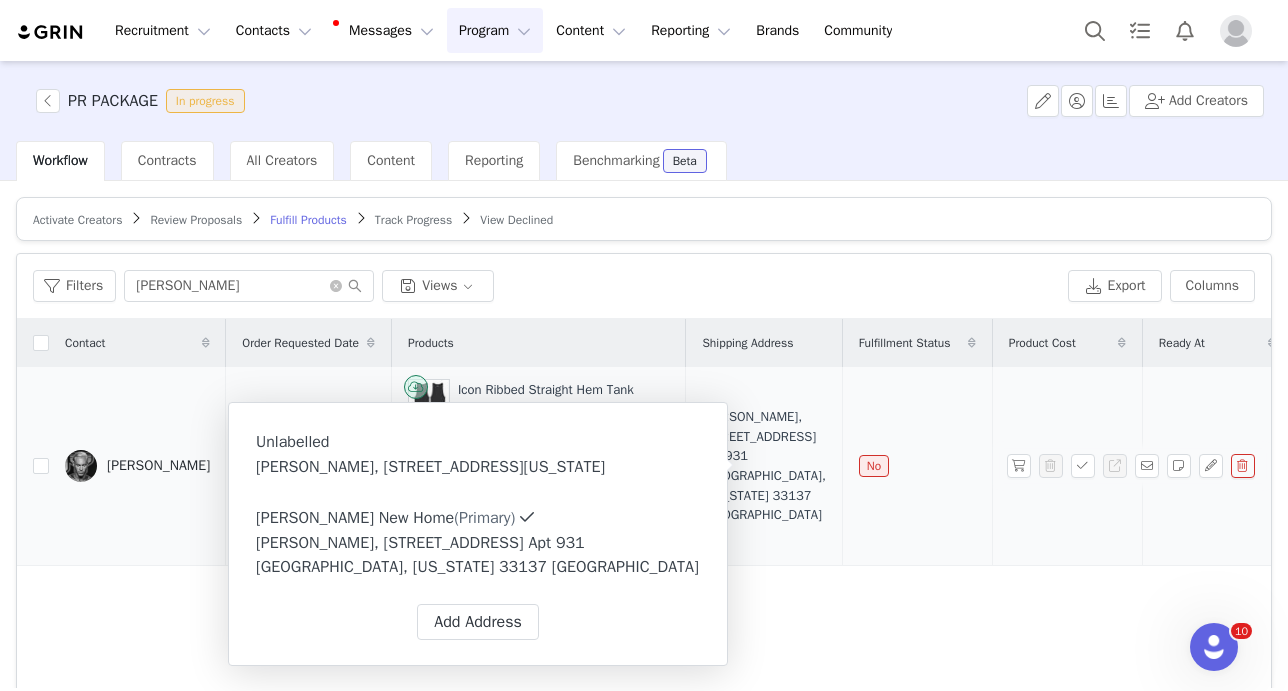 type on "Antons New Home" 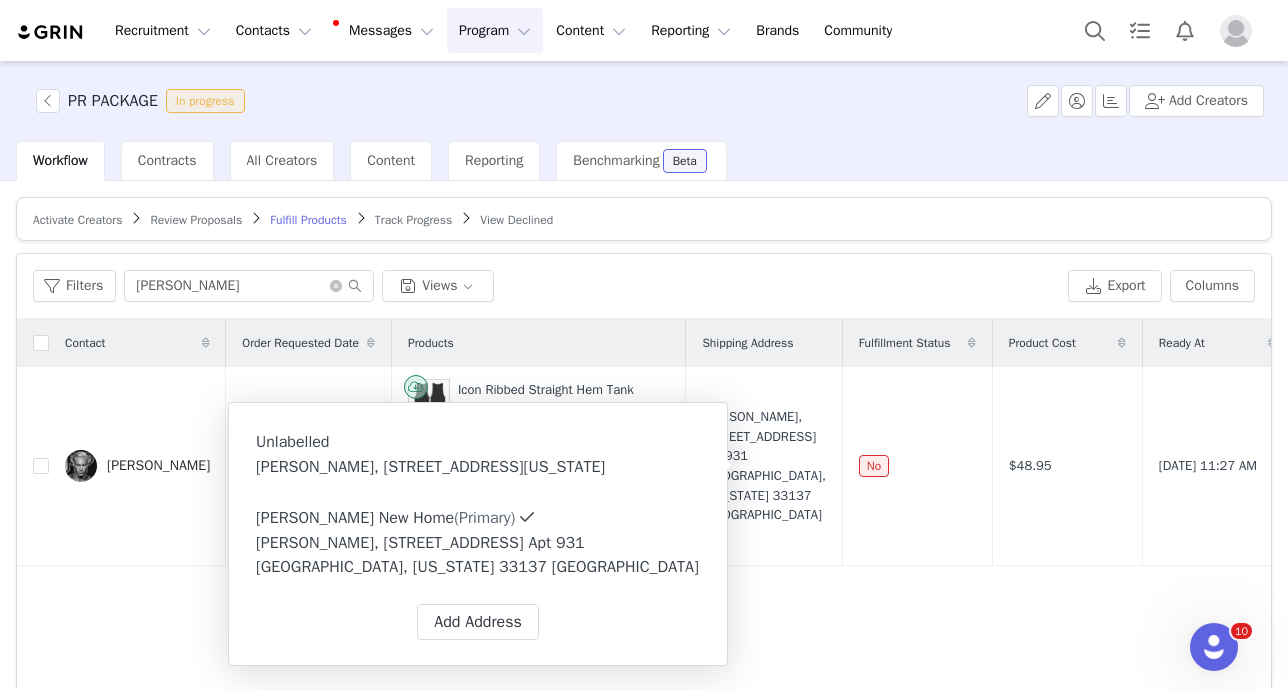 select on "[object Object]" 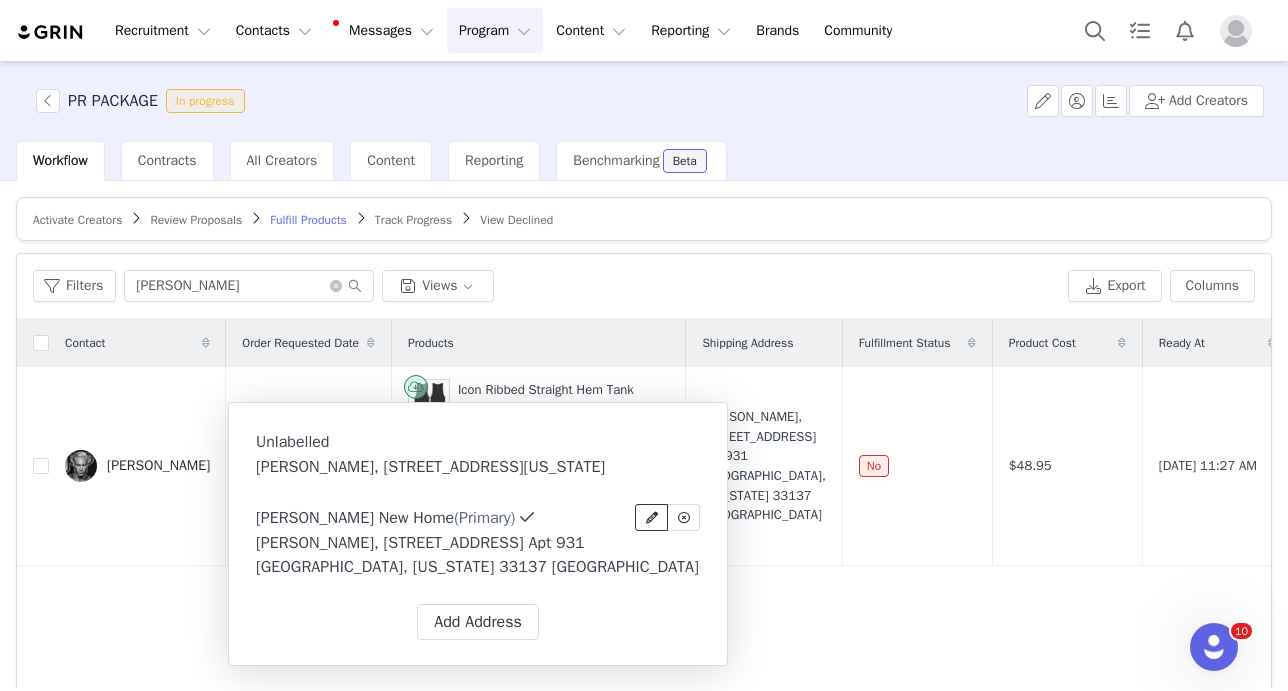 click at bounding box center [652, 518] 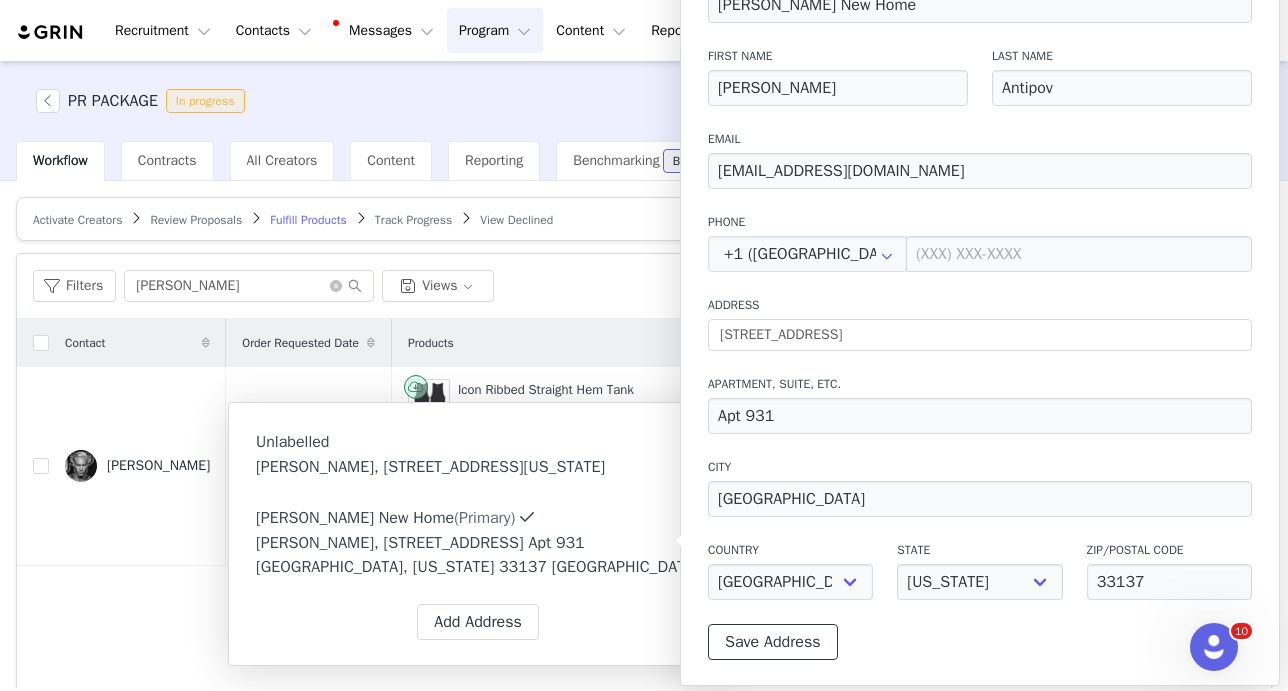 click on "Save Address" at bounding box center [773, 642] 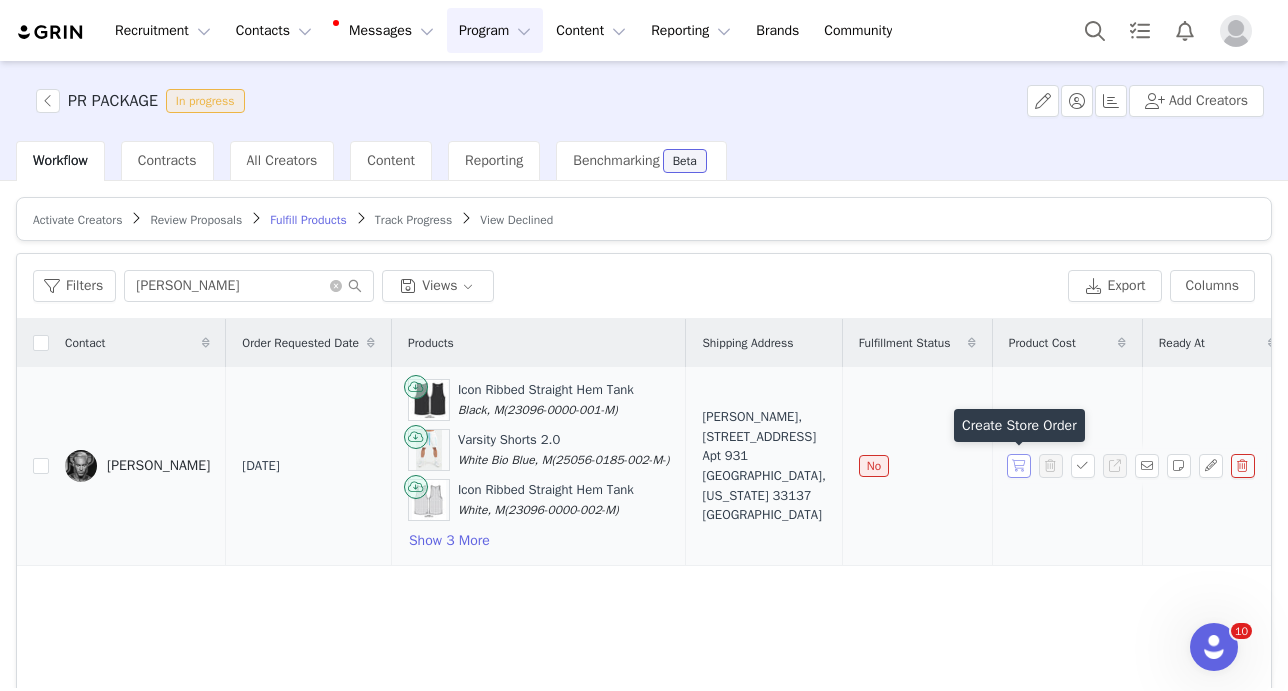 click at bounding box center (1019, 466) 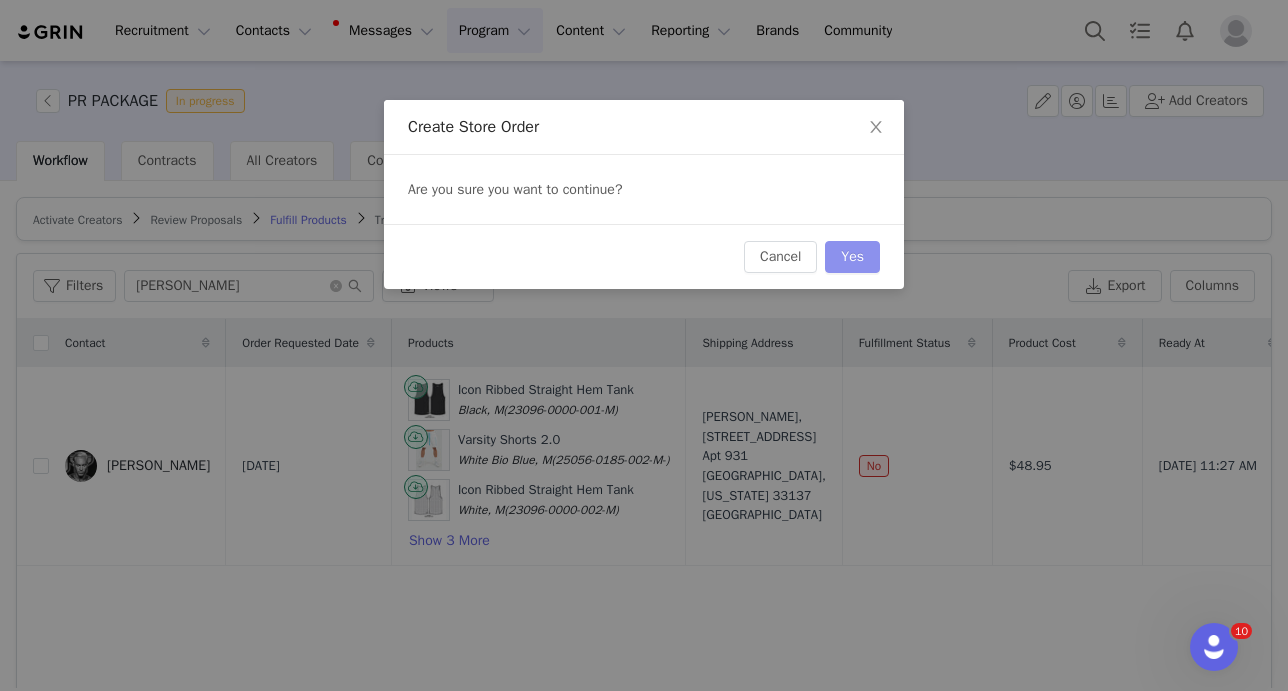click on "Yes" at bounding box center (852, 257) 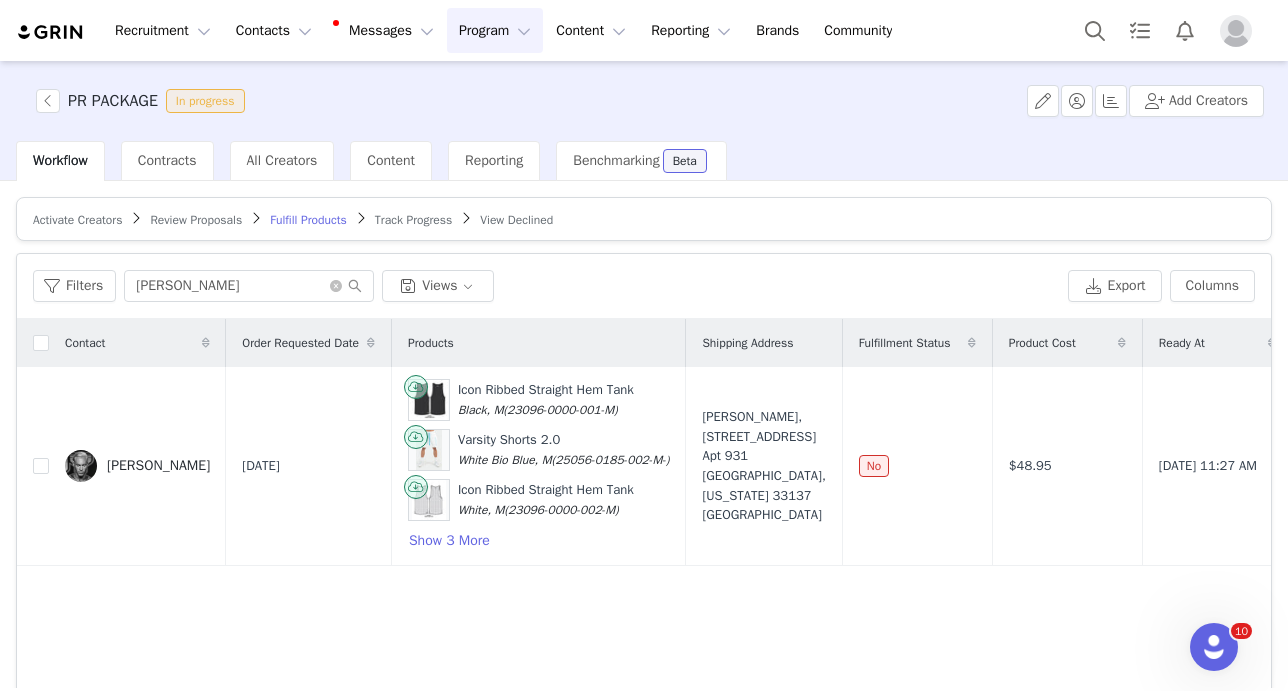 click on "Contact   Order Requested Date   Products   Shipping Address   Fulfillment Status   Product Cost   Ready At   Order Updated Date   Order Number   Shipment Status   Tracking   Order Created Date   Order Status   Fulfillment Errors   Anton Antipov  Jul 11, 2025  Icon Ribbed Straight Hem Tank  Black, M   (23096-0000-001-M)   Varsity Shorts 2.0  White Bio Blue, M   (25056-0185-002-M-)   Icon Ribbed Straight Hem Tank  White, M   (23096-0000-002-M)  Show 3 More  Anton Antipov, 2222 NE 2nd Ave. Apt 931 Miami, Florida 33137 United States   No  $48.95 Jul 11, 2025 11:27 AM Jul 11, 2025 #529481 Awaiting Shipment Jul 11, 2025 11:28 AM Created" at bounding box center [644, 557] 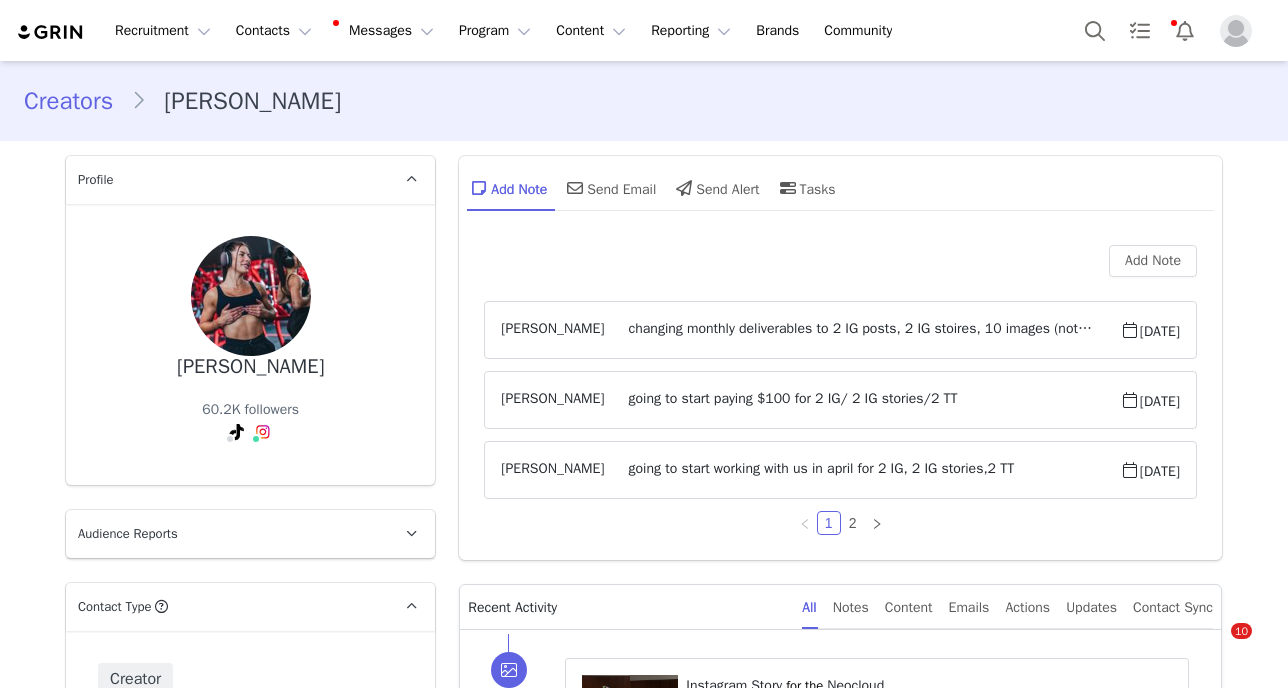 scroll, scrollTop: 0, scrollLeft: 0, axis: both 